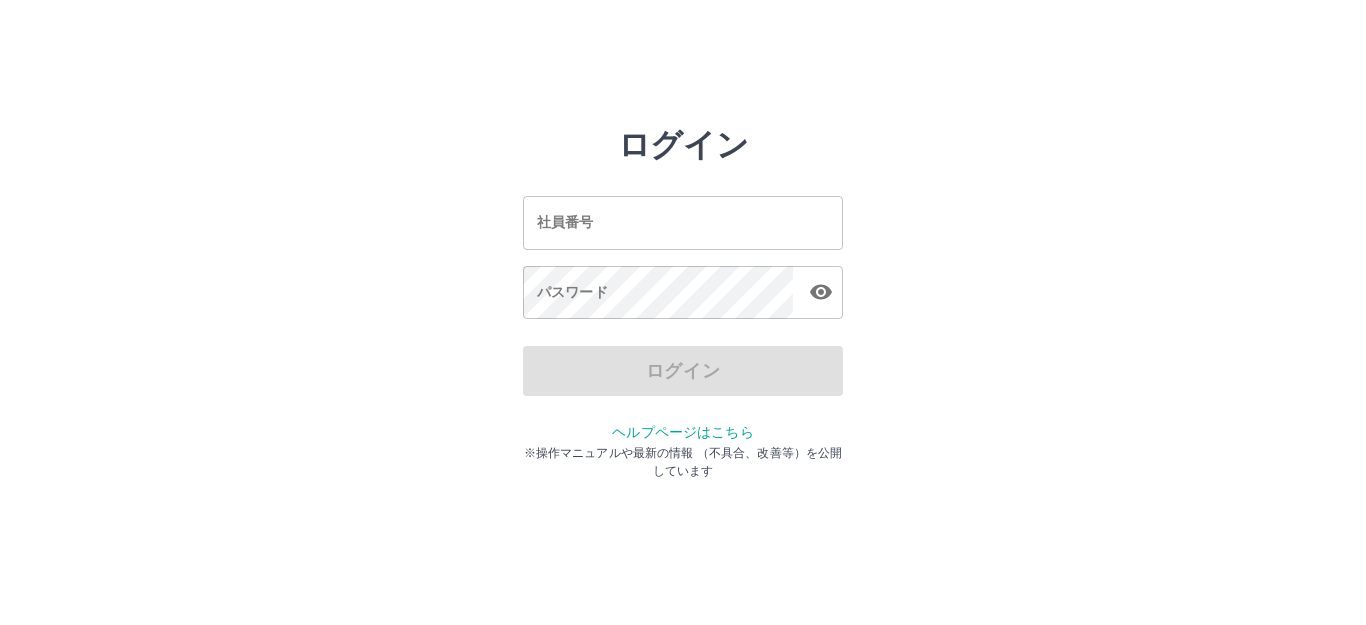 scroll, scrollTop: 0, scrollLeft: 0, axis: both 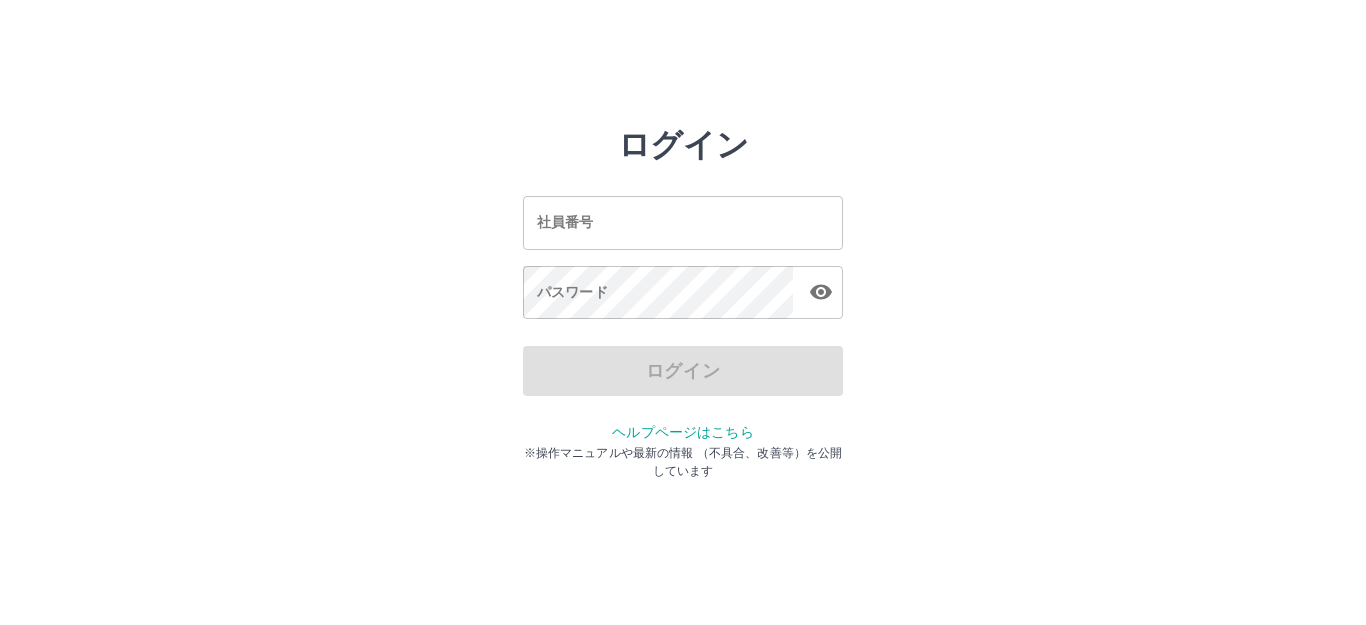 click on "社員番号" at bounding box center [683, 222] 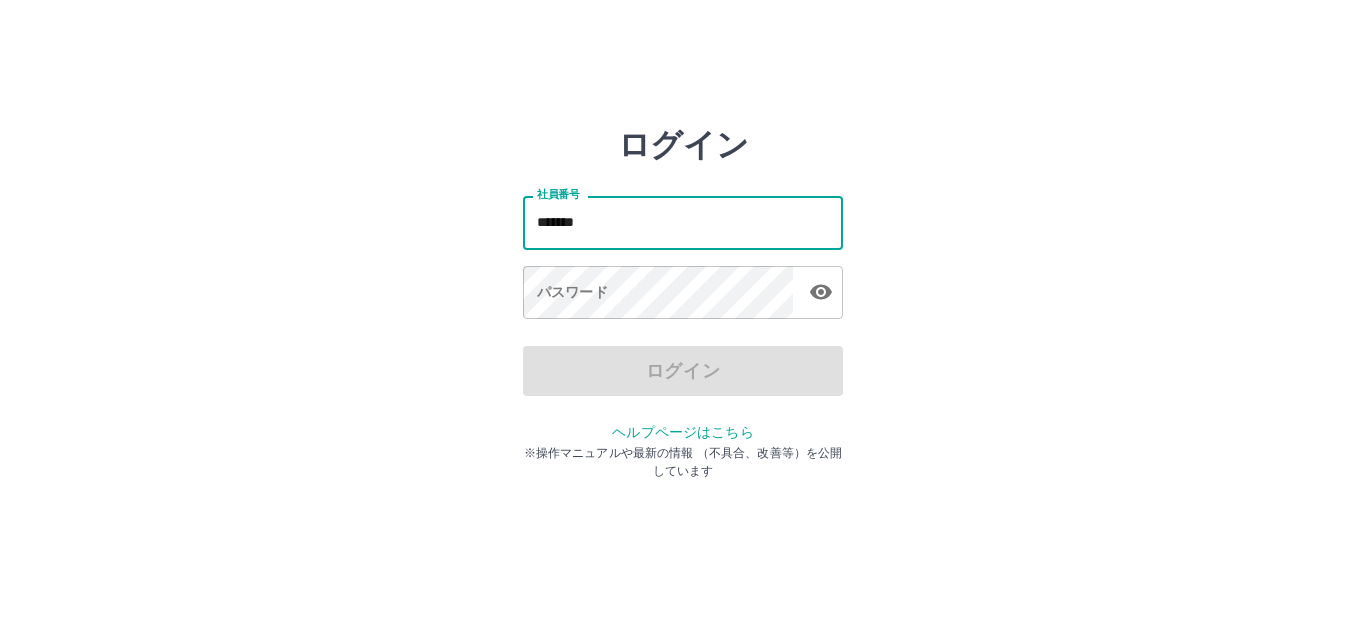 type on "*******" 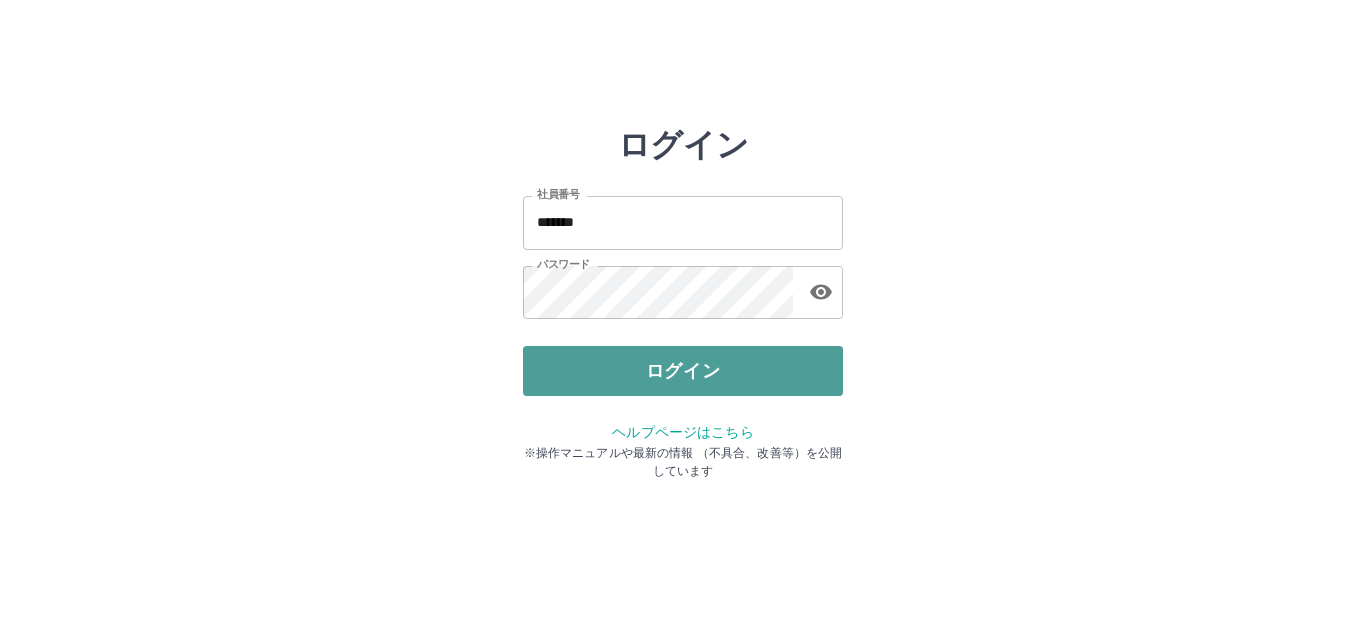 click on "ログイン" at bounding box center (683, 371) 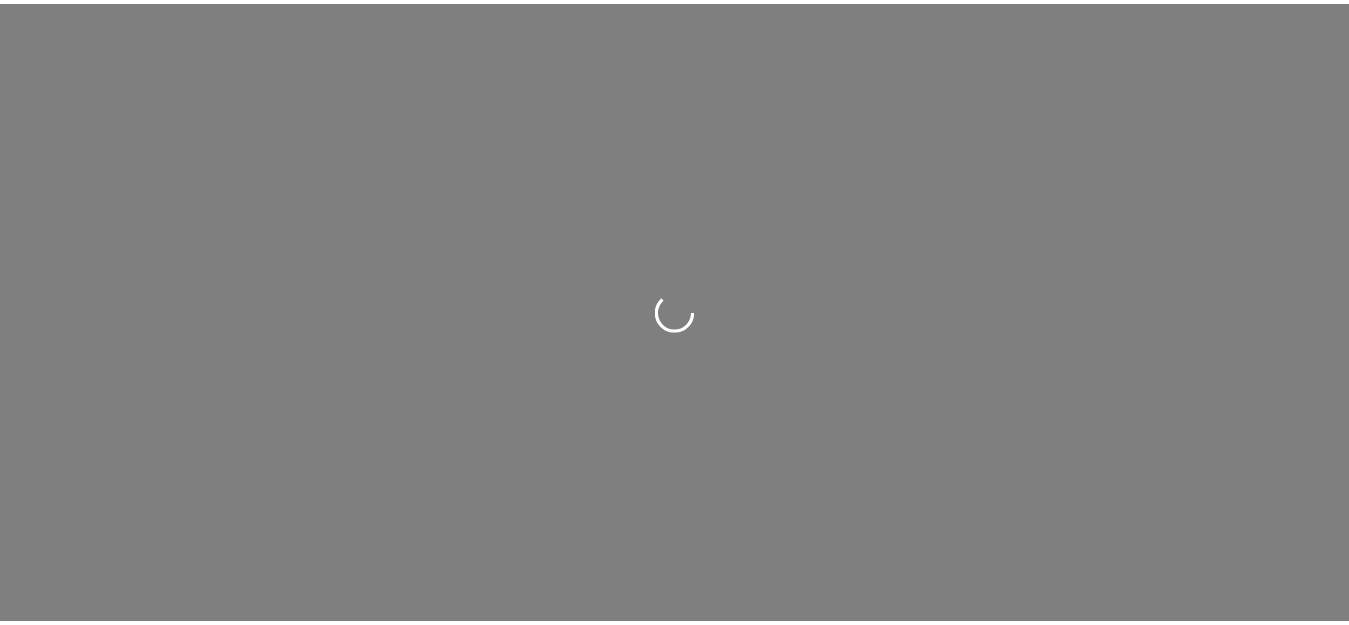 scroll, scrollTop: 0, scrollLeft: 0, axis: both 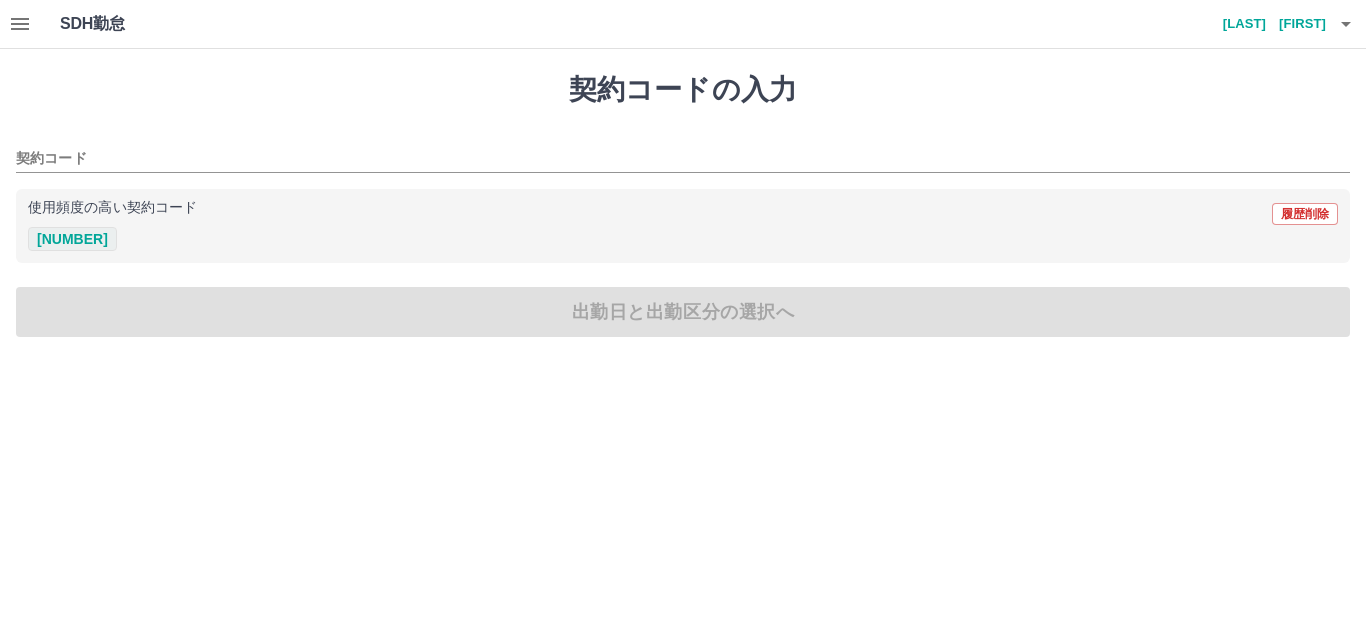 click on "35358002" at bounding box center [72, 239] 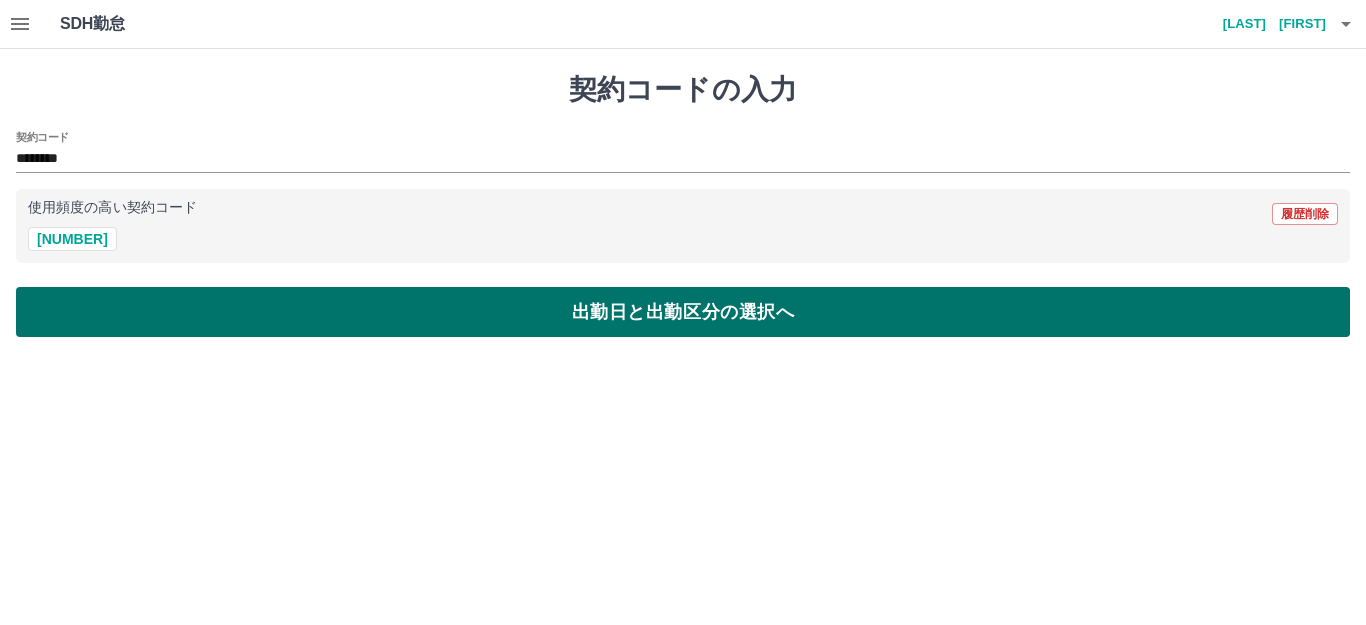click on "出勤日と出勤区分の選択へ" at bounding box center [683, 312] 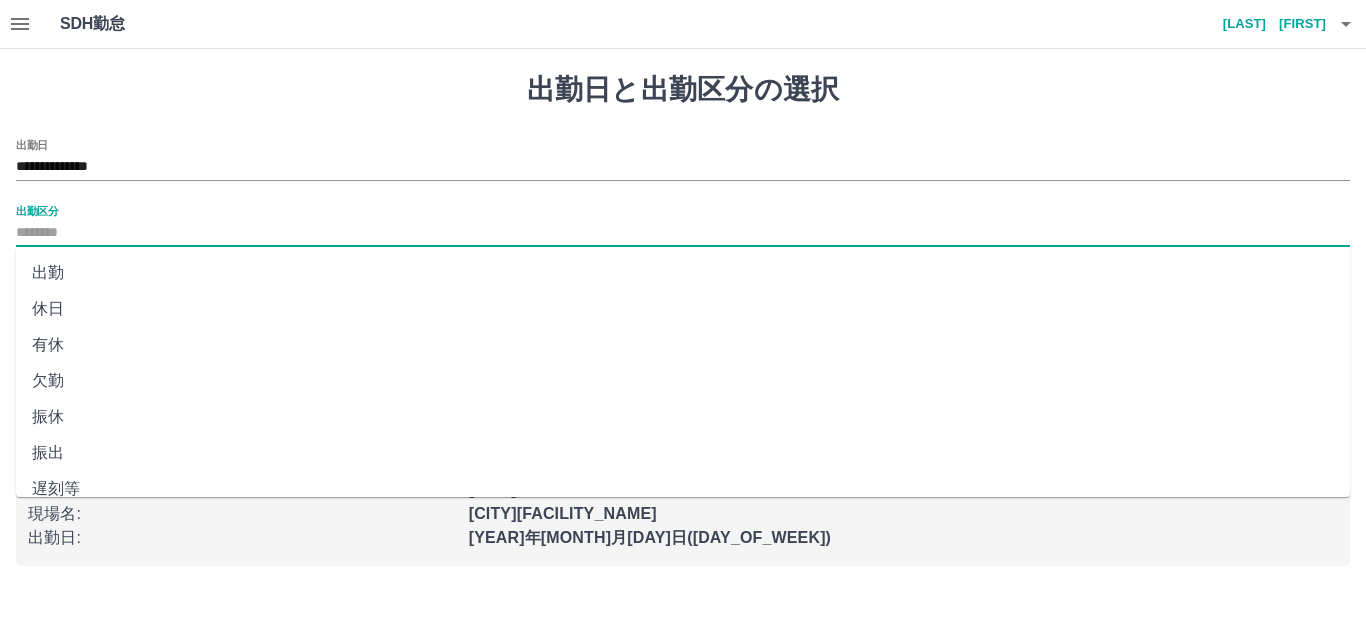click on "出勤区分" at bounding box center [683, 233] 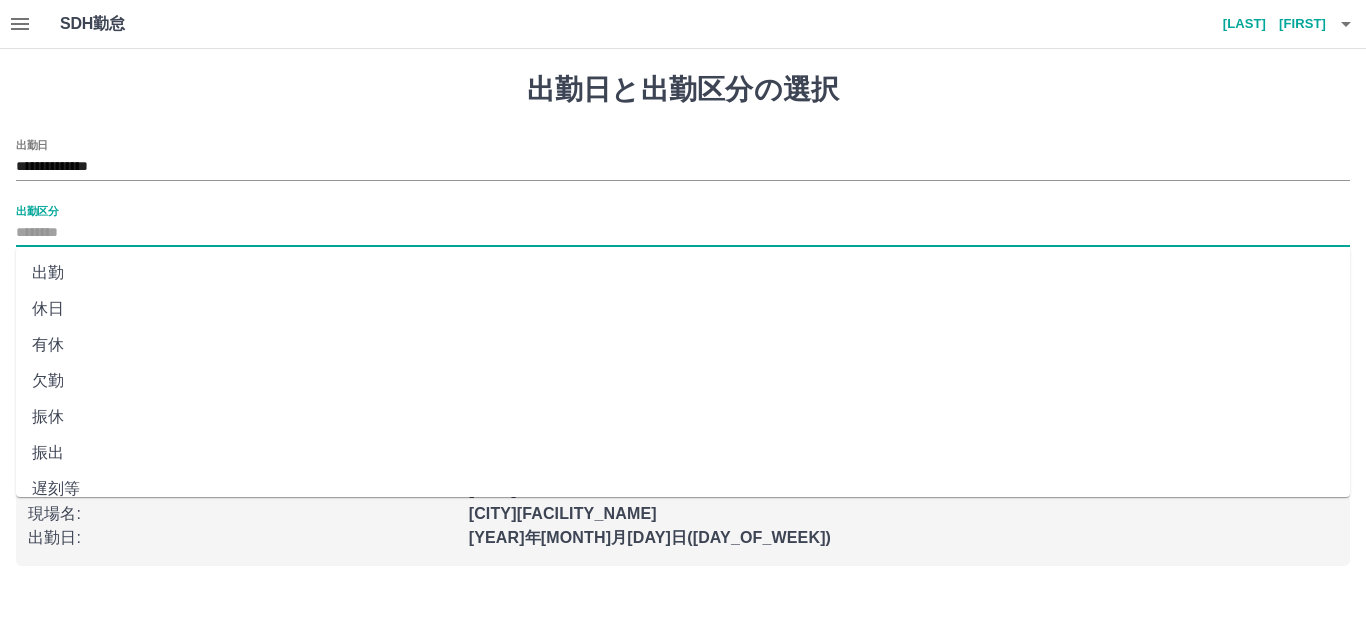 drag, startPoint x: 149, startPoint y: 272, endPoint x: 166, endPoint y: 259, distance: 21.400934 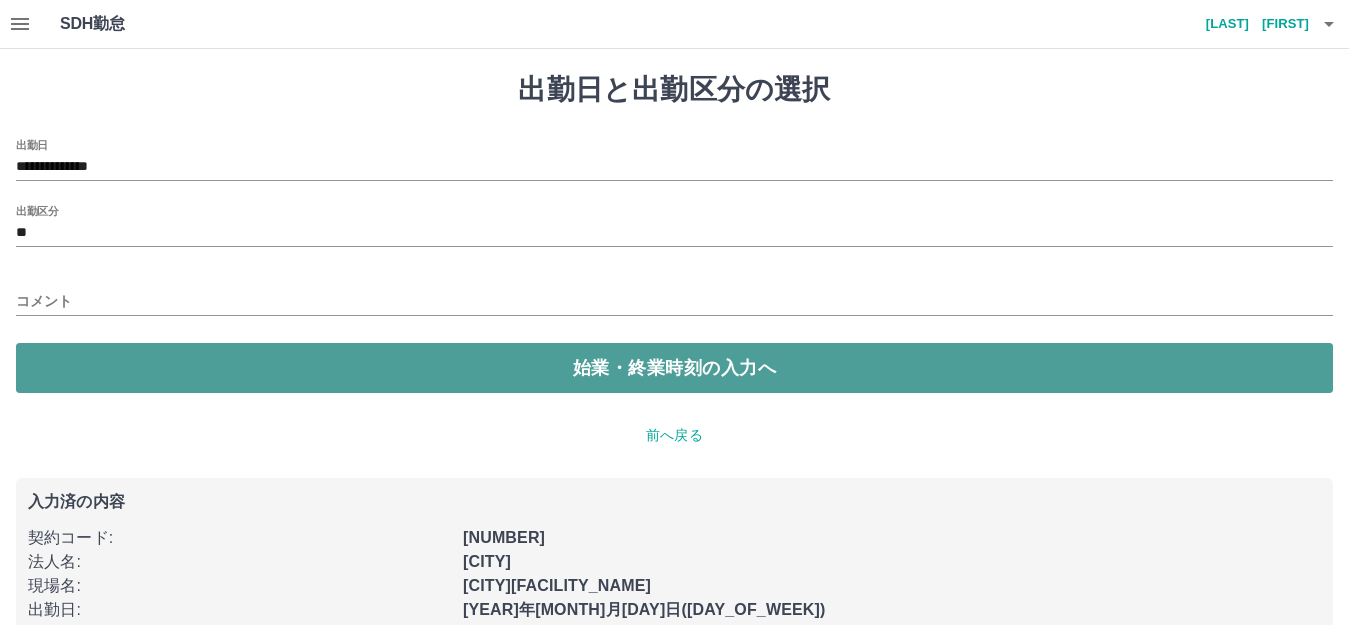 click on "始業・終業時刻の入力へ" at bounding box center [674, 368] 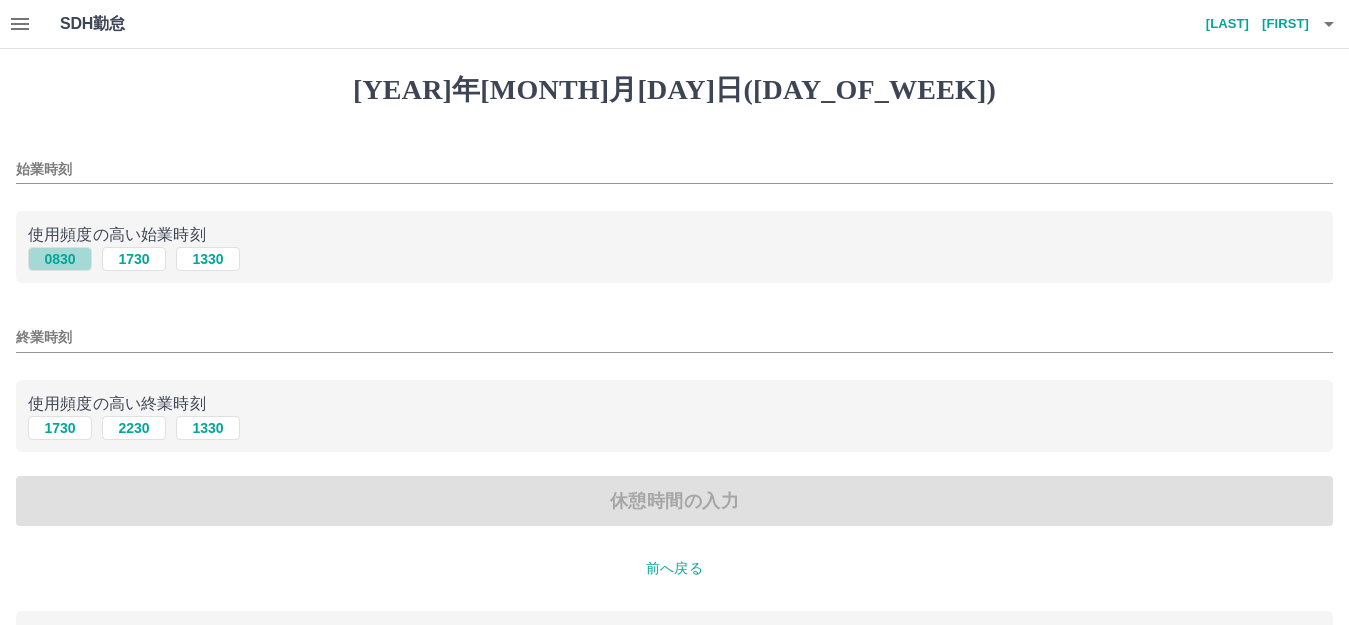 click on "0830" at bounding box center (60, 259) 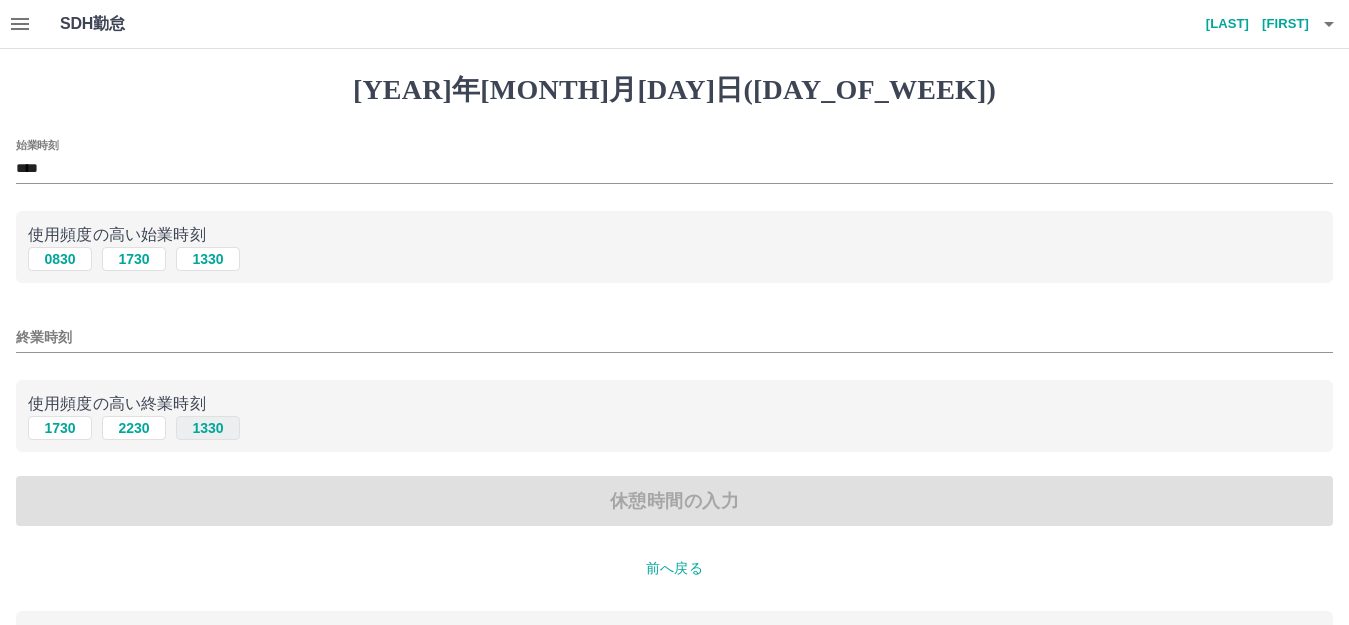 click on "1330" at bounding box center (208, 259) 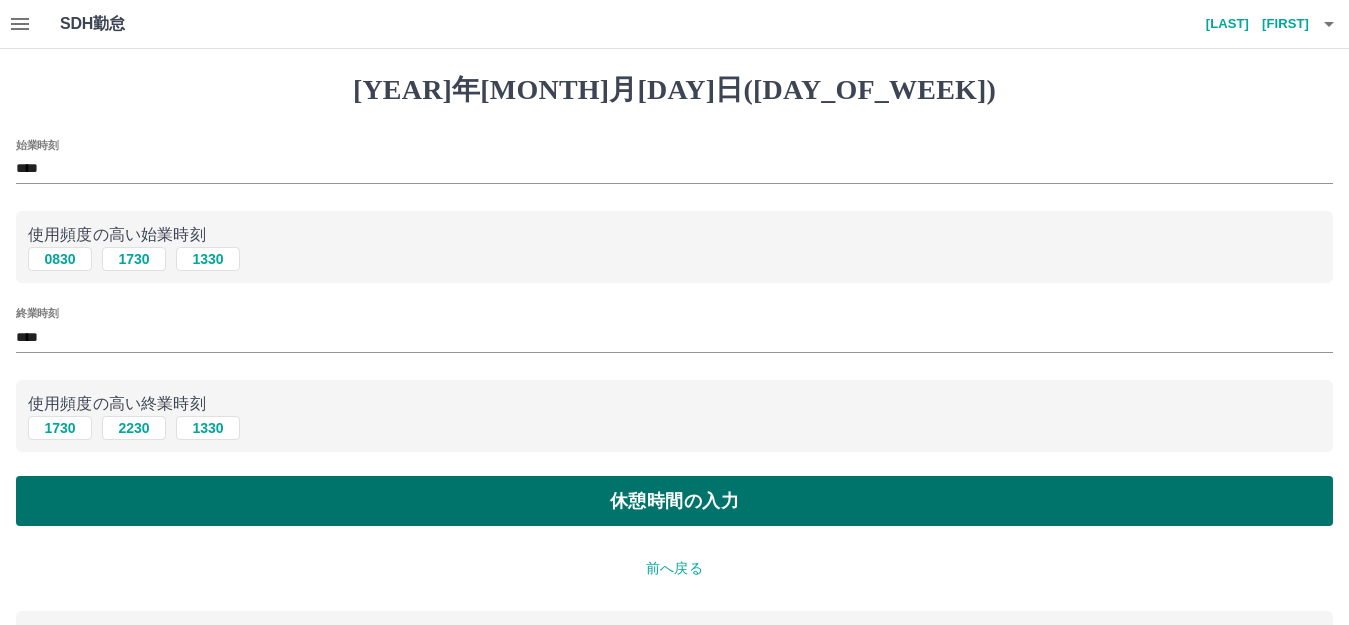 click on "休憩時間の入力" at bounding box center [674, 501] 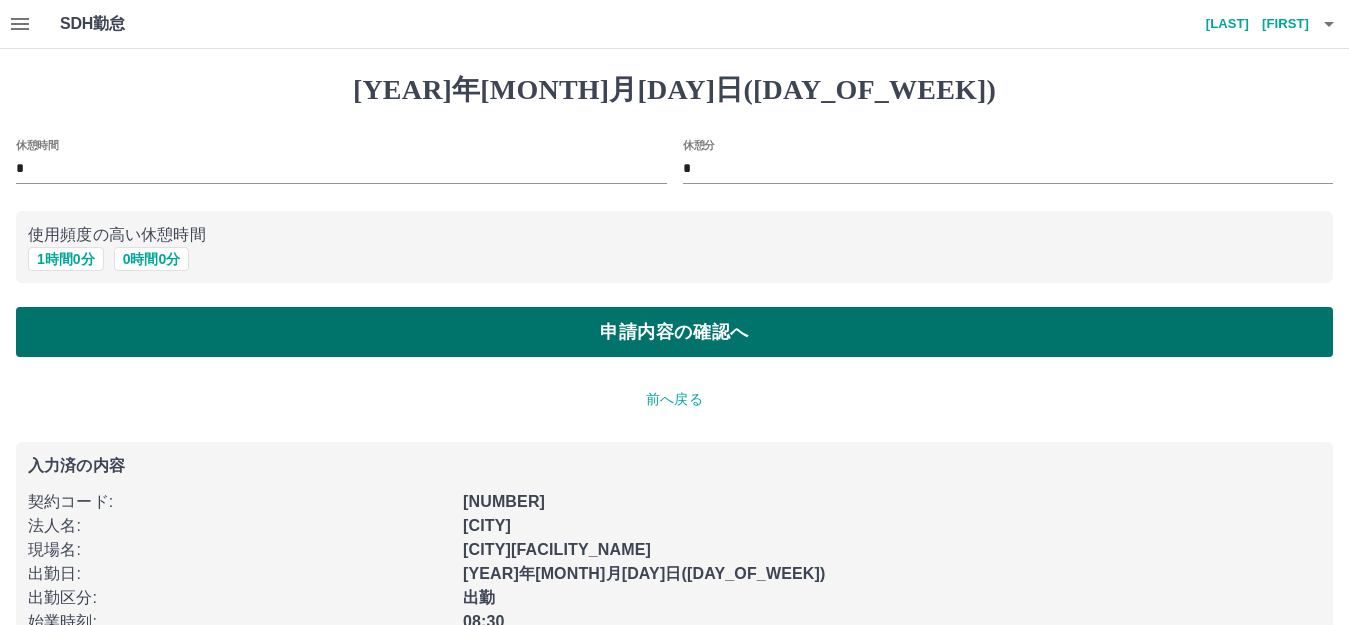click on "申請内容の確認へ" at bounding box center [674, 332] 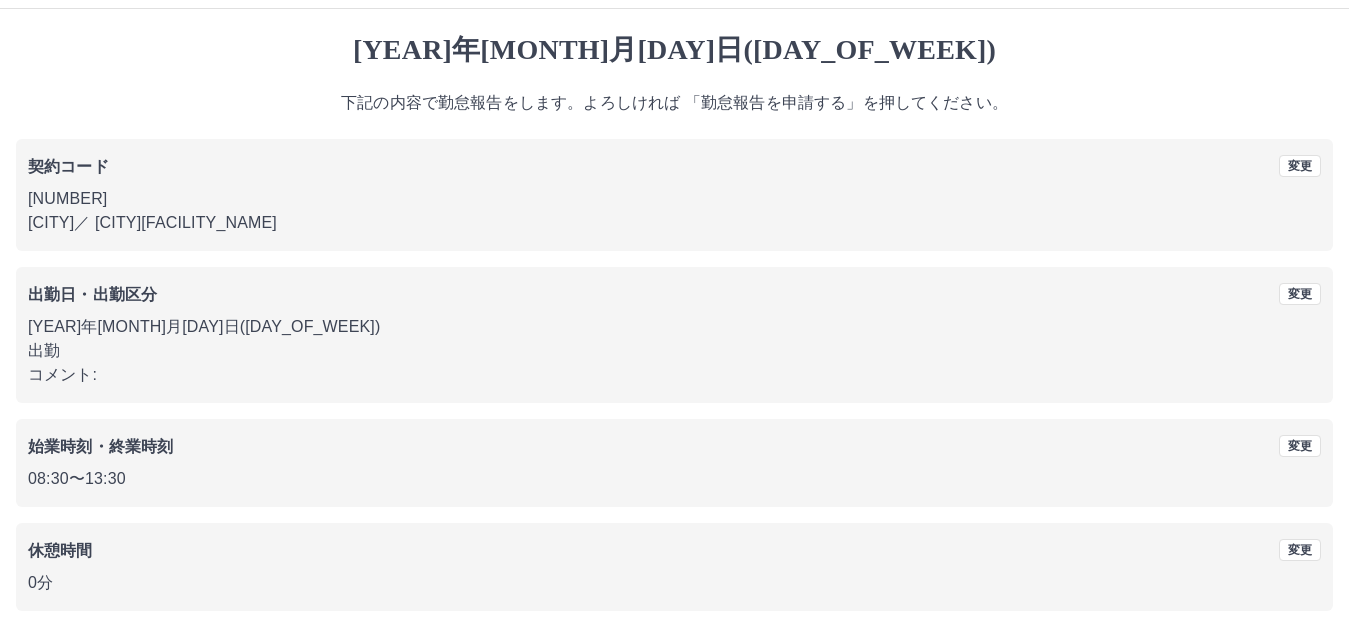 scroll, scrollTop: 124, scrollLeft: 0, axis: vertical 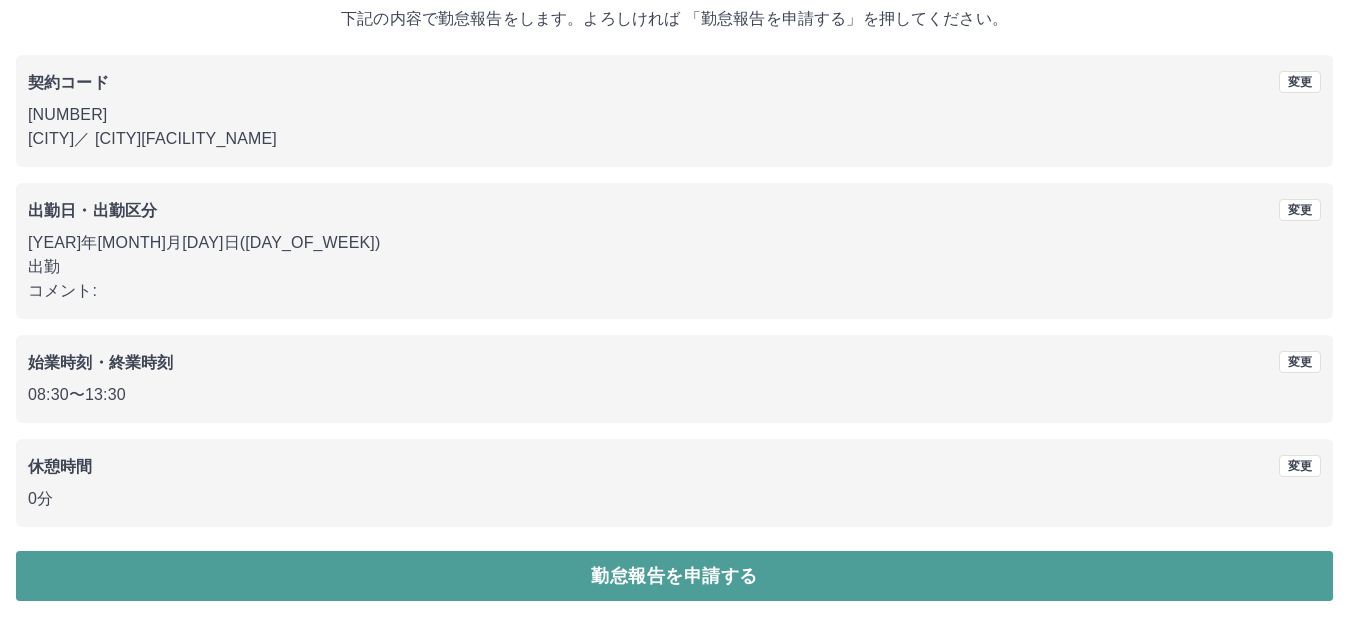 drag, startPoint x: 393, startPoint y: 584, endPoint x: 440, endPoint y: 475, distance: 118.70131 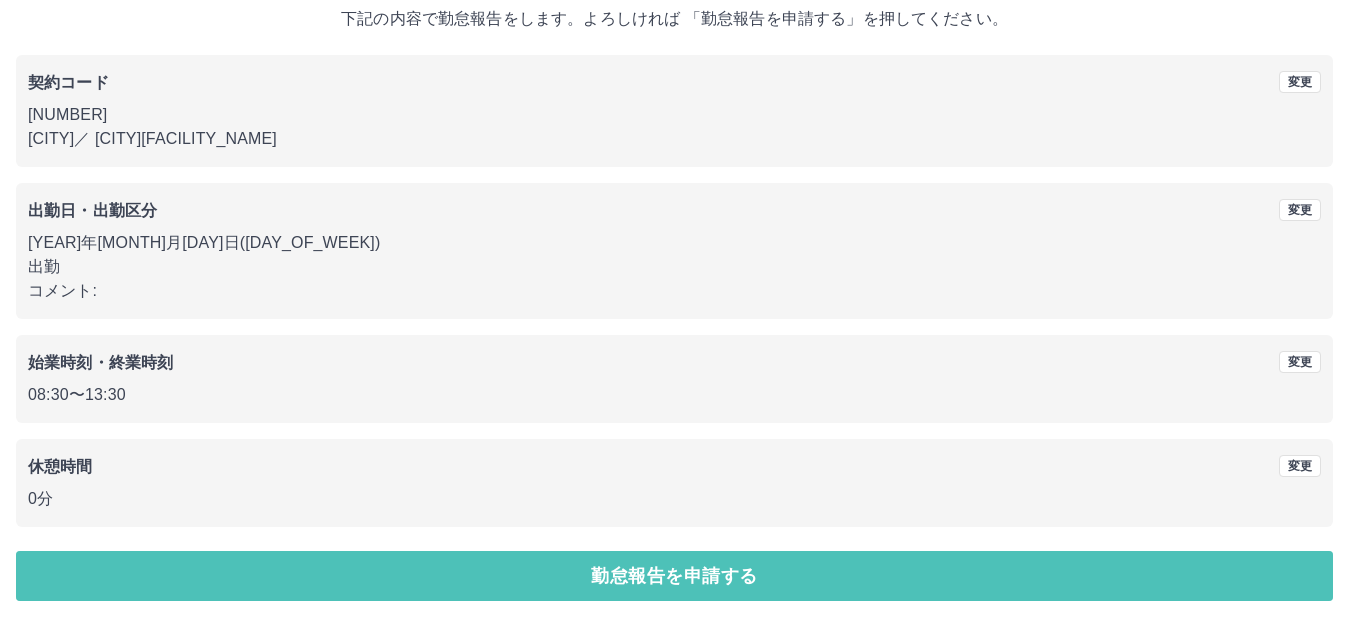 click on "勤怠報告を申請する" at bounding box center (674, 576) 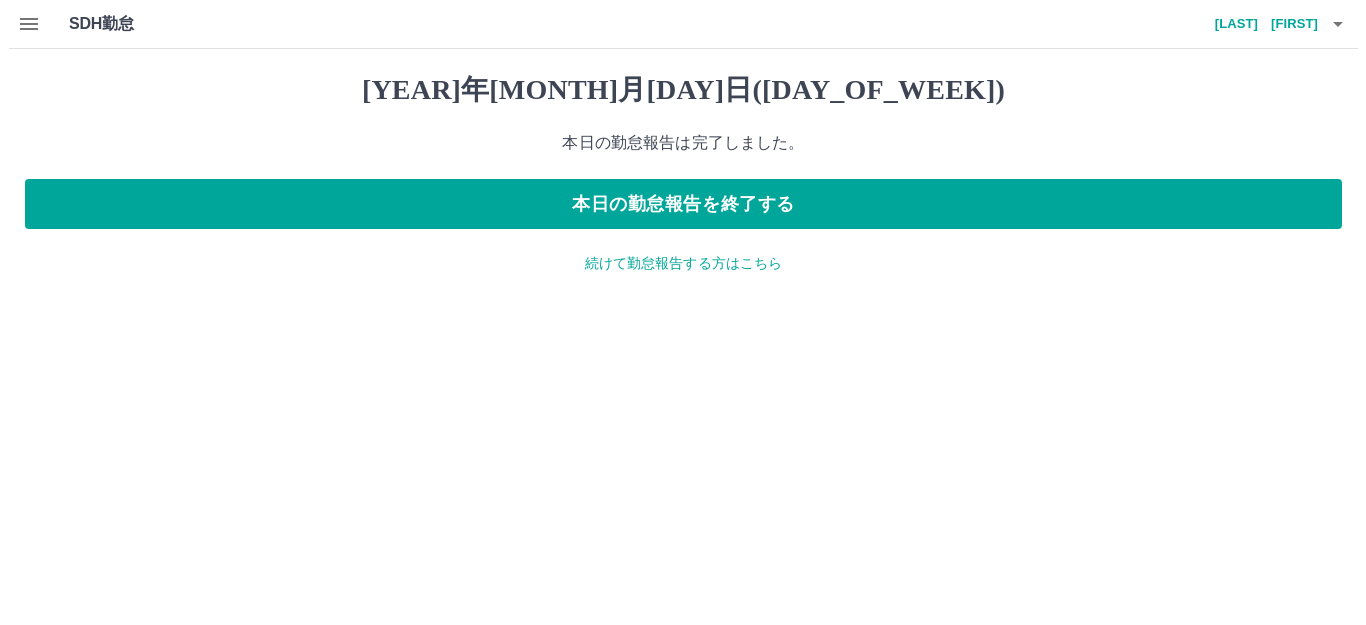 scroll, scrollTop: 0, scrollLeft: 0, axis: both 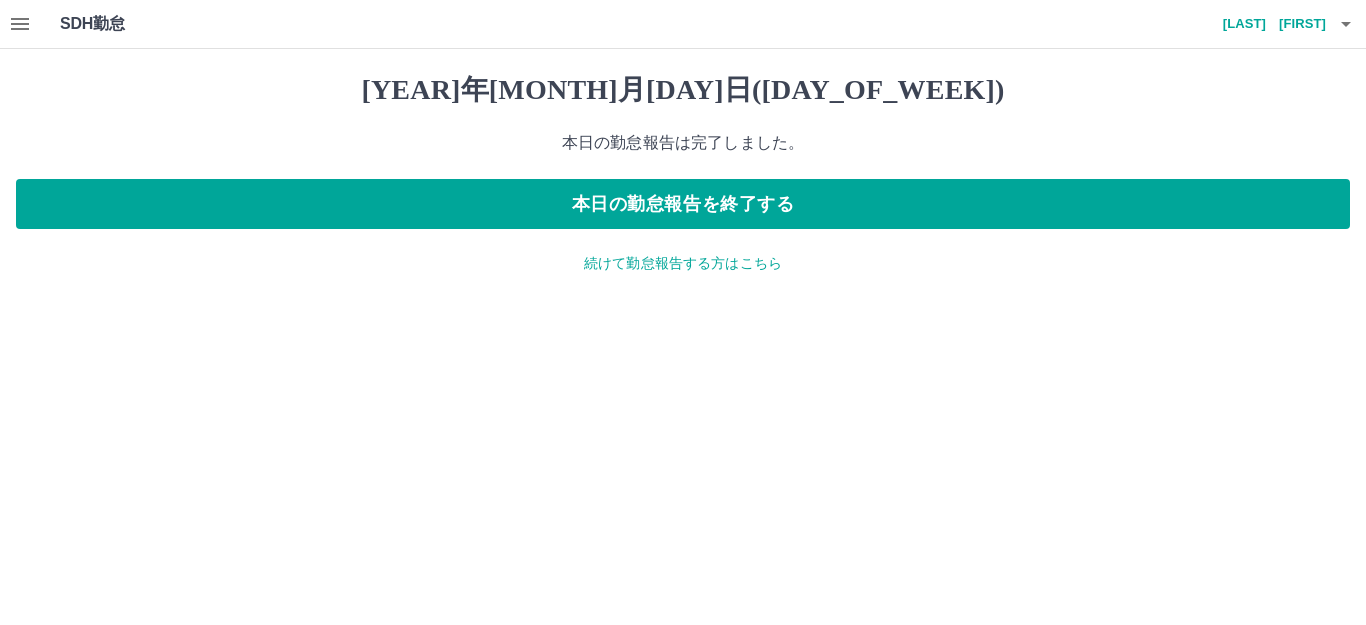 click on "続けて勤怠報告する方はこちら" at bounding box center (683, 263) 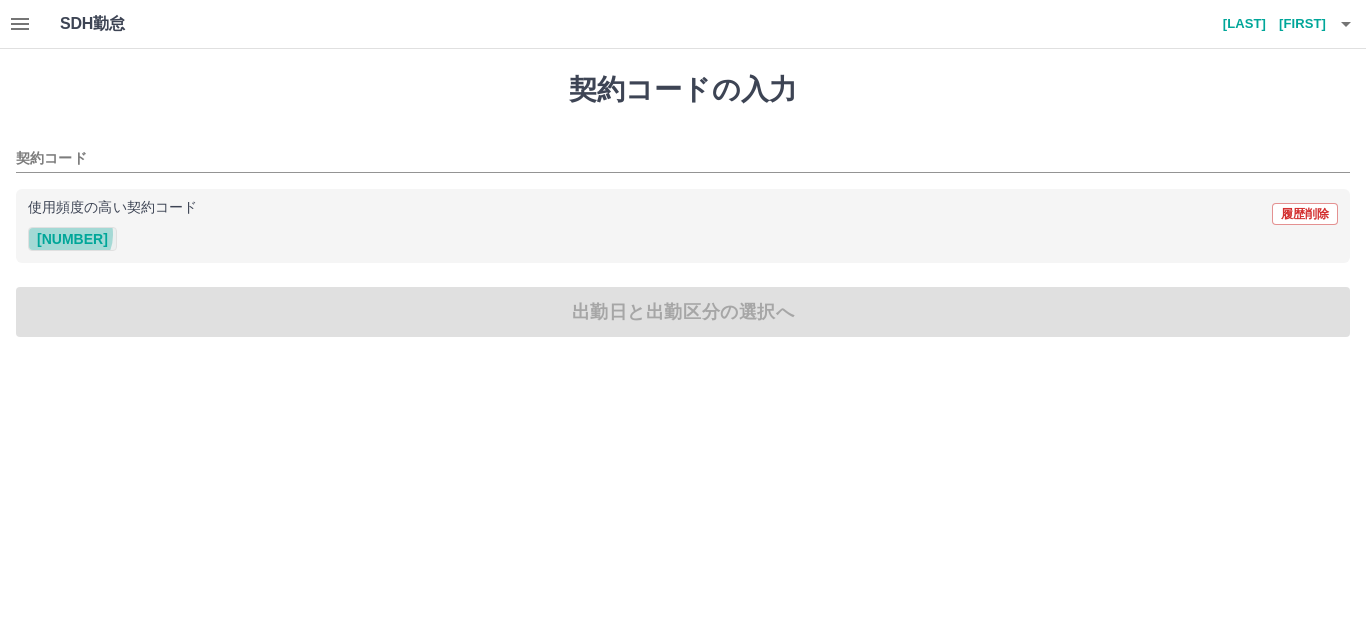 click on "35358002" at bounding box center [72, 239] 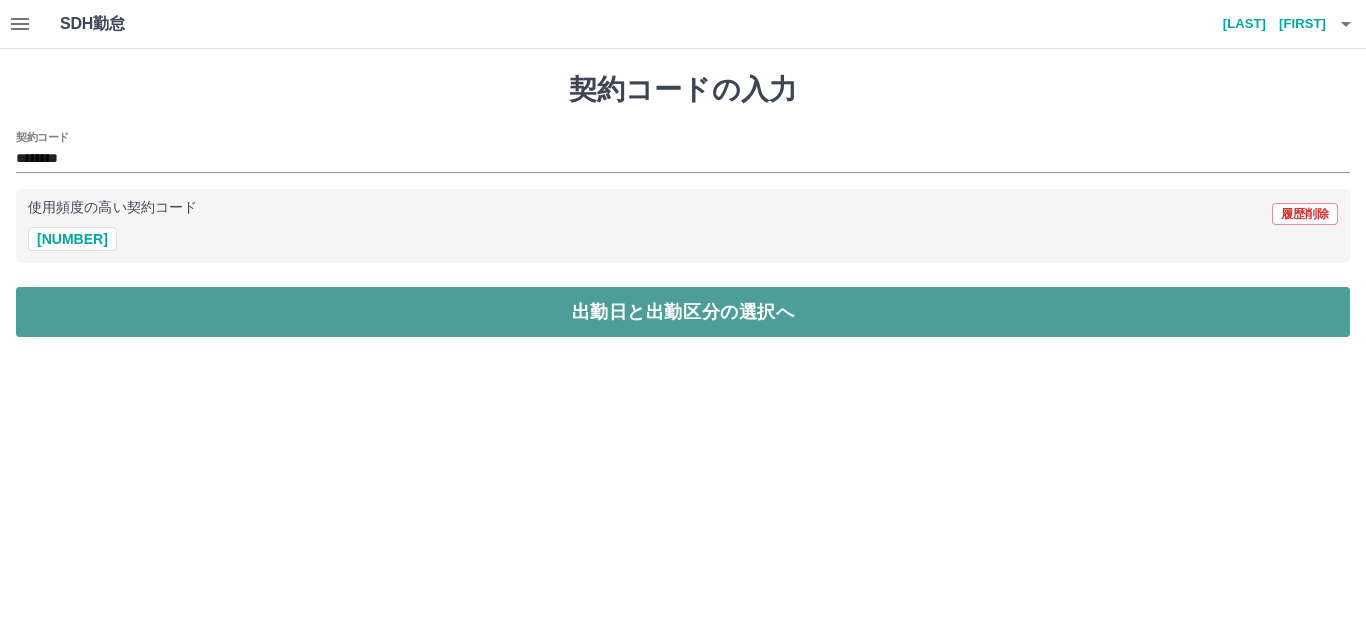 click on "出勤日と出勤区分の選択へ" at bounding box center [683, 312] 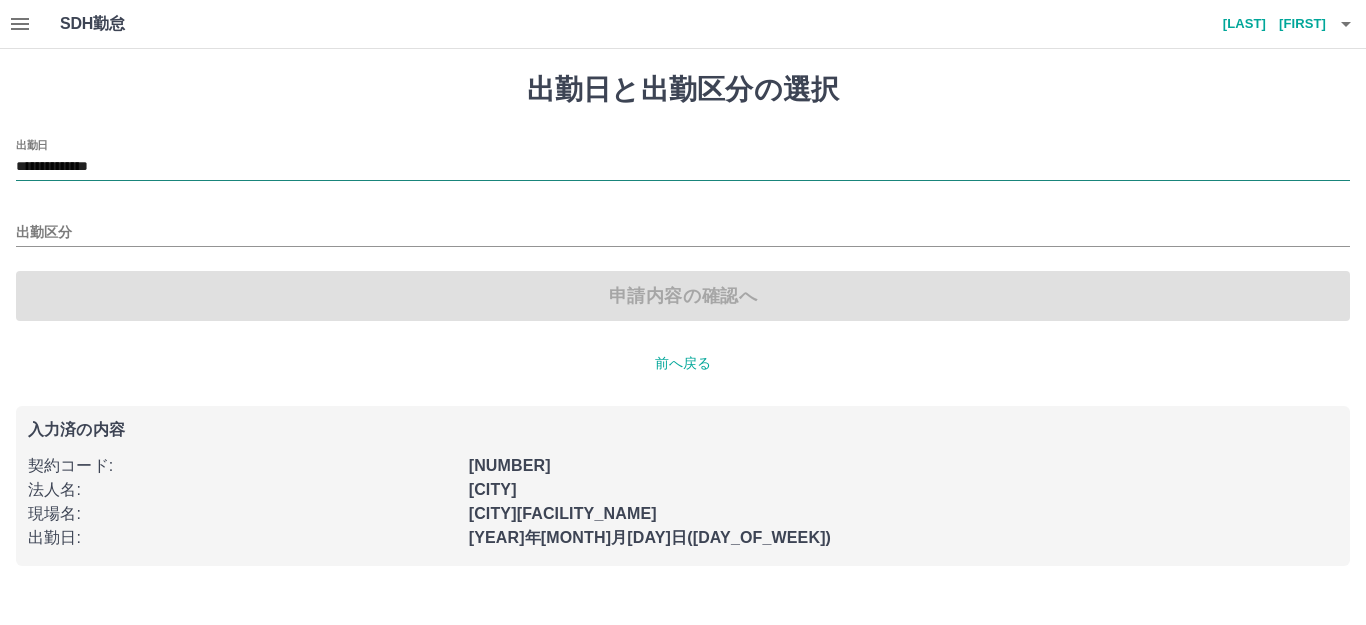 click on "**********" at bounding box center (683, 167) 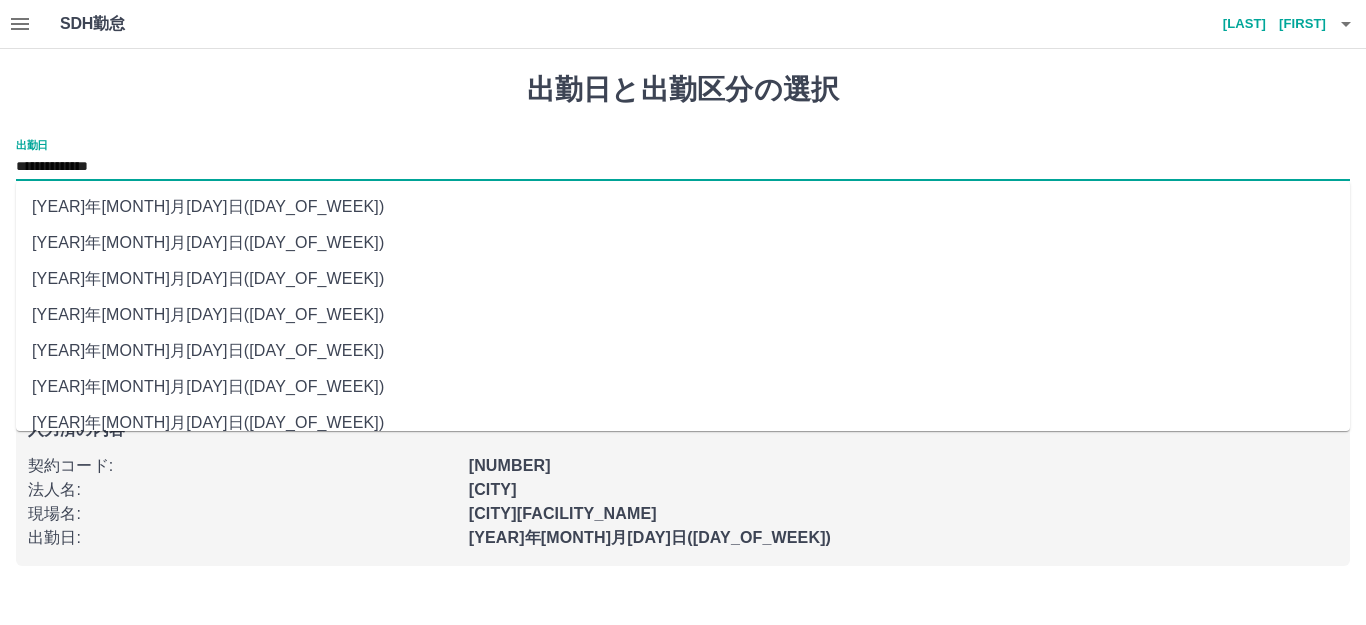 click on "2025年07月11日(金)" at bounding box center (683, 207) 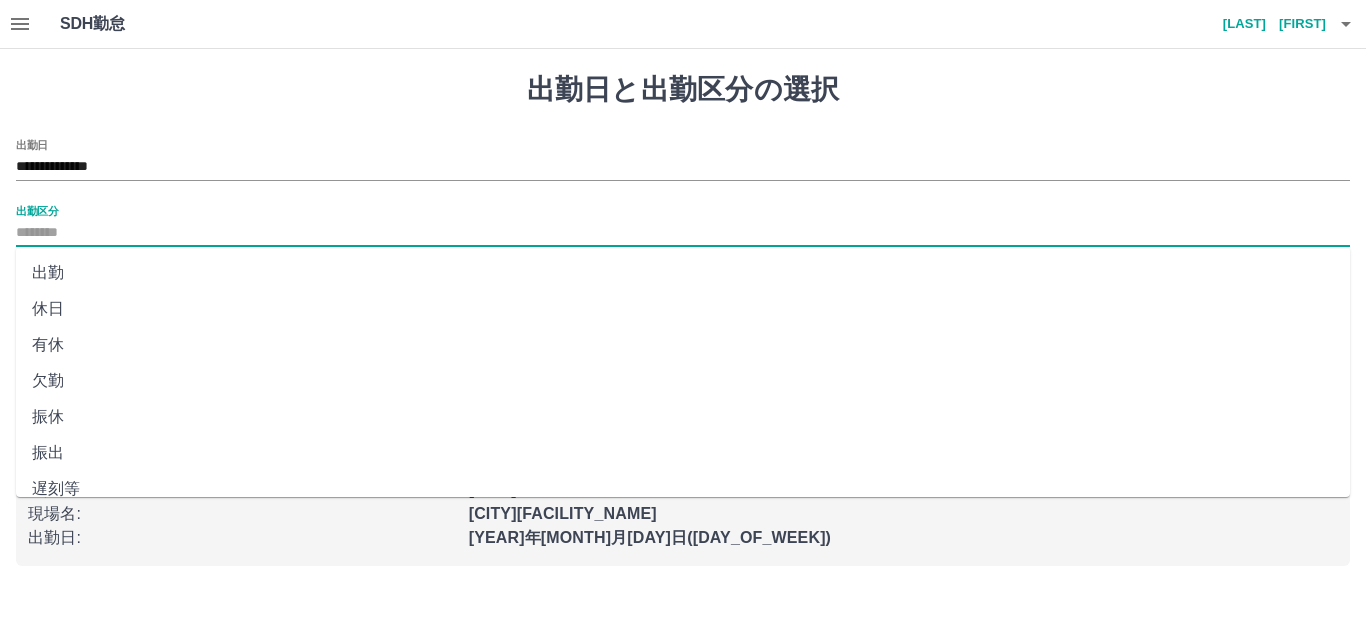 click on "出勤区分" at bounding box center [683, 233] 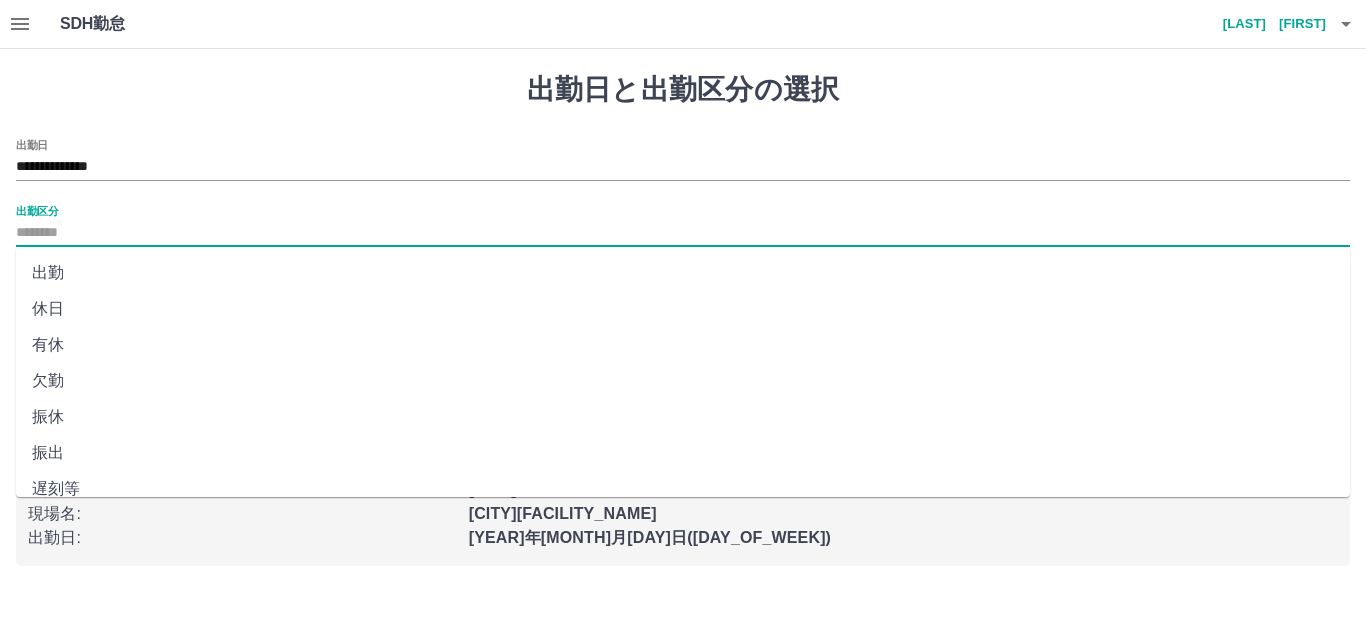 click on "休日" at bounding box center [683, 309] 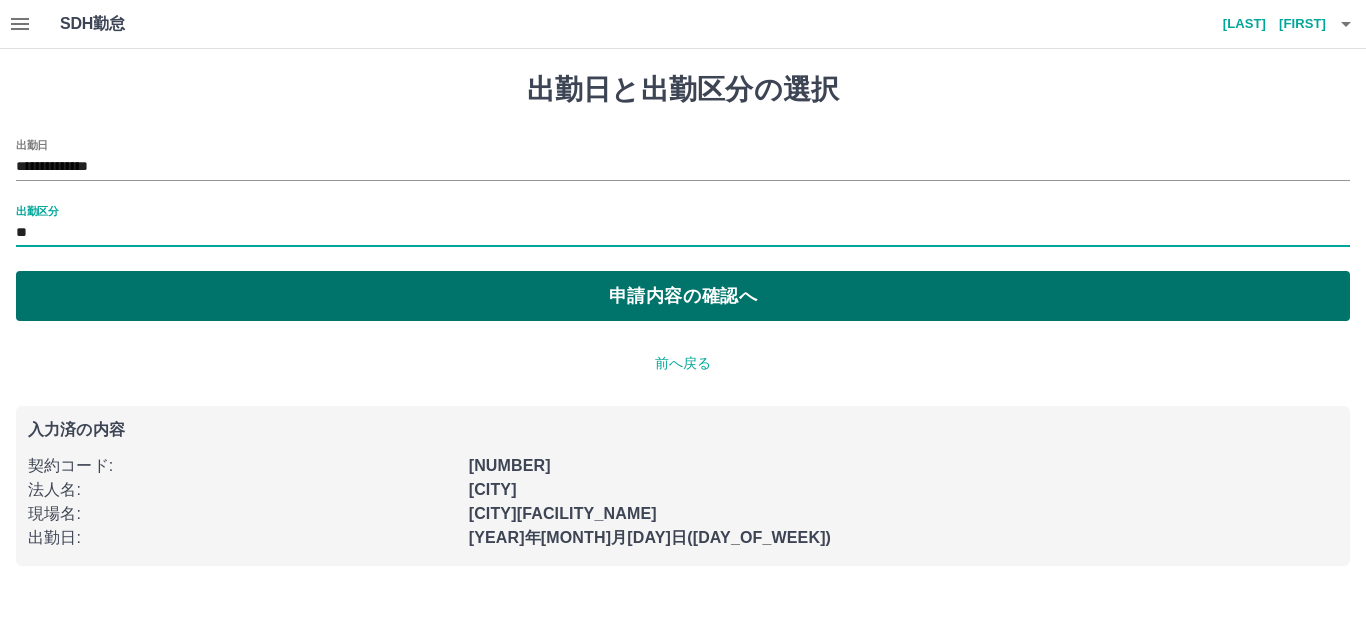 click on "申請内容の確認へ" at bounding box center [683, 296] 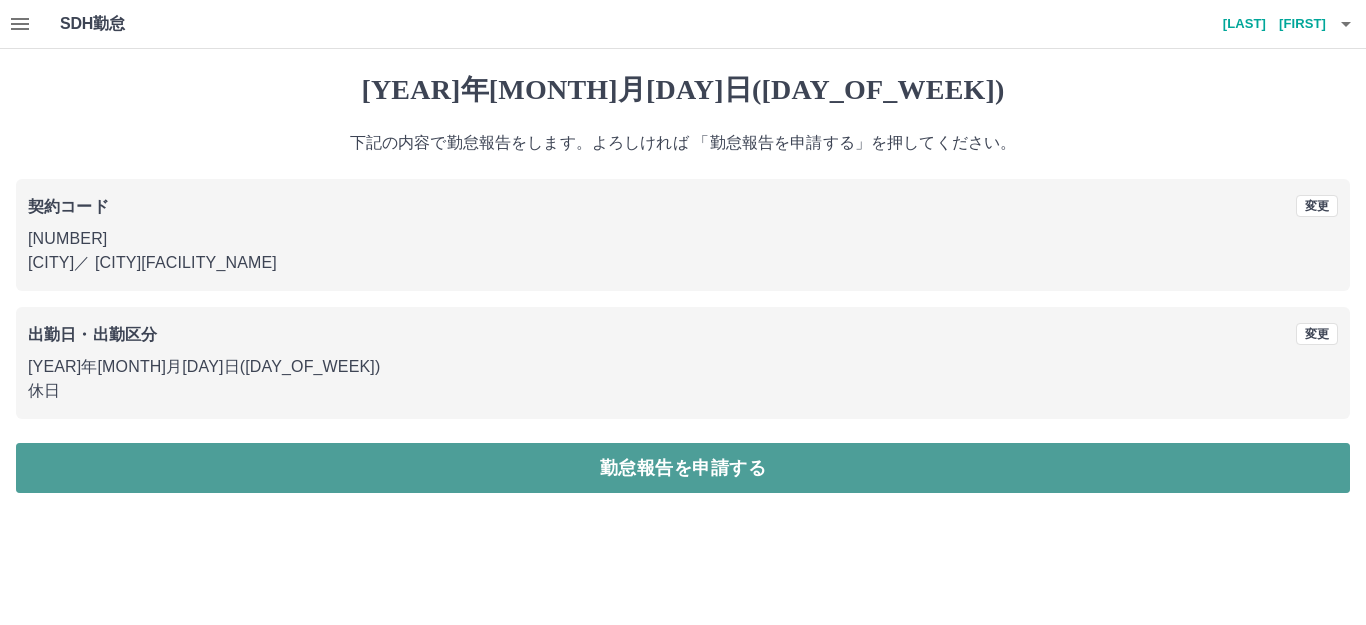 click on "勤怠報告を申請する" at bounding box center [683, 468] 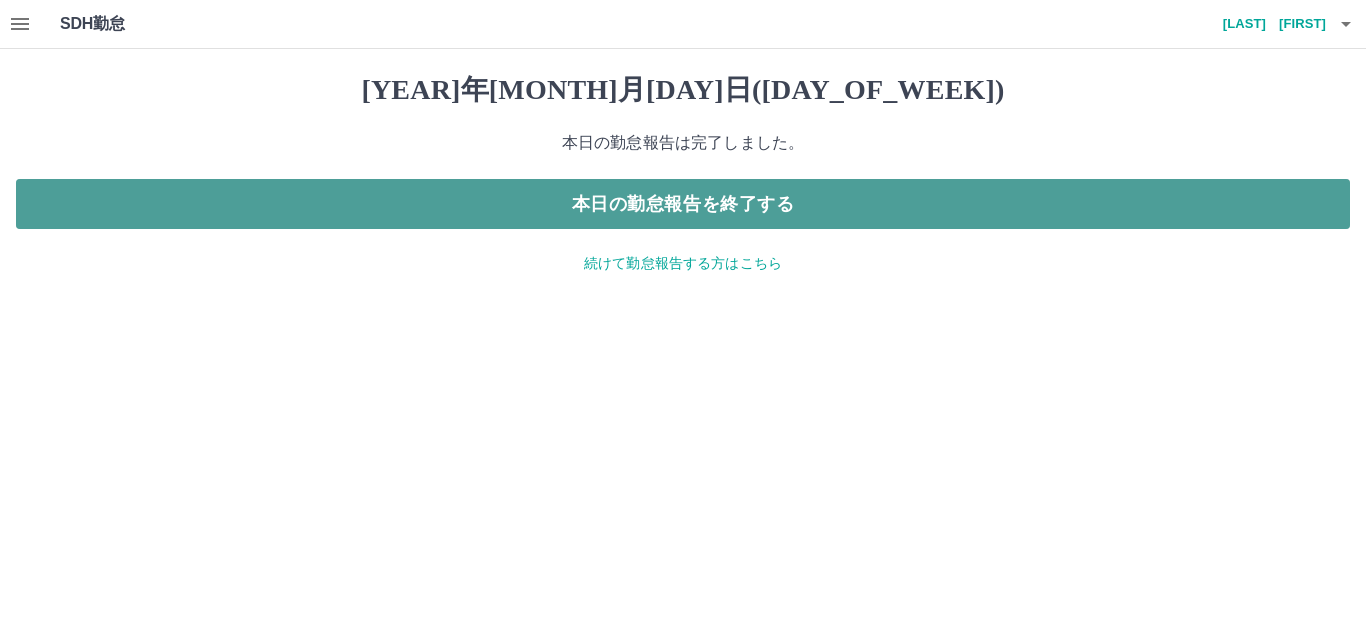 click on "本日の勤怠報告を終了する" at bounding box center [683, 204] 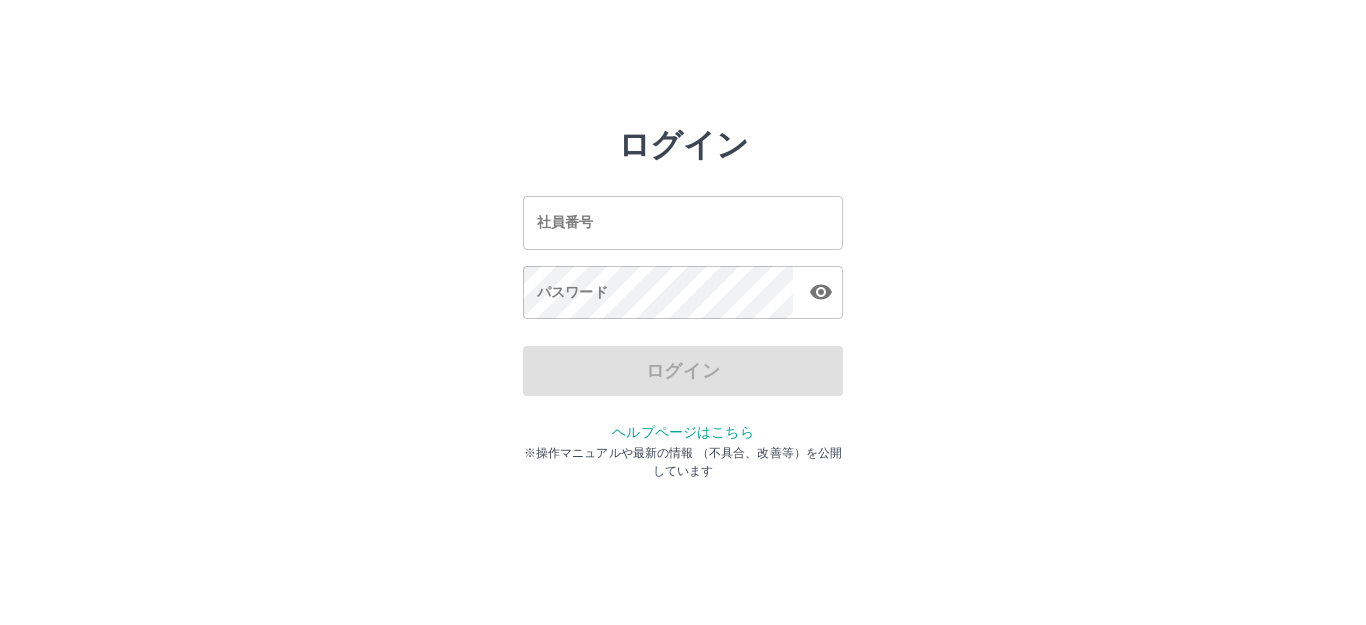 scroll, scrollTop: 0, scrollLeft: 0, axis: both 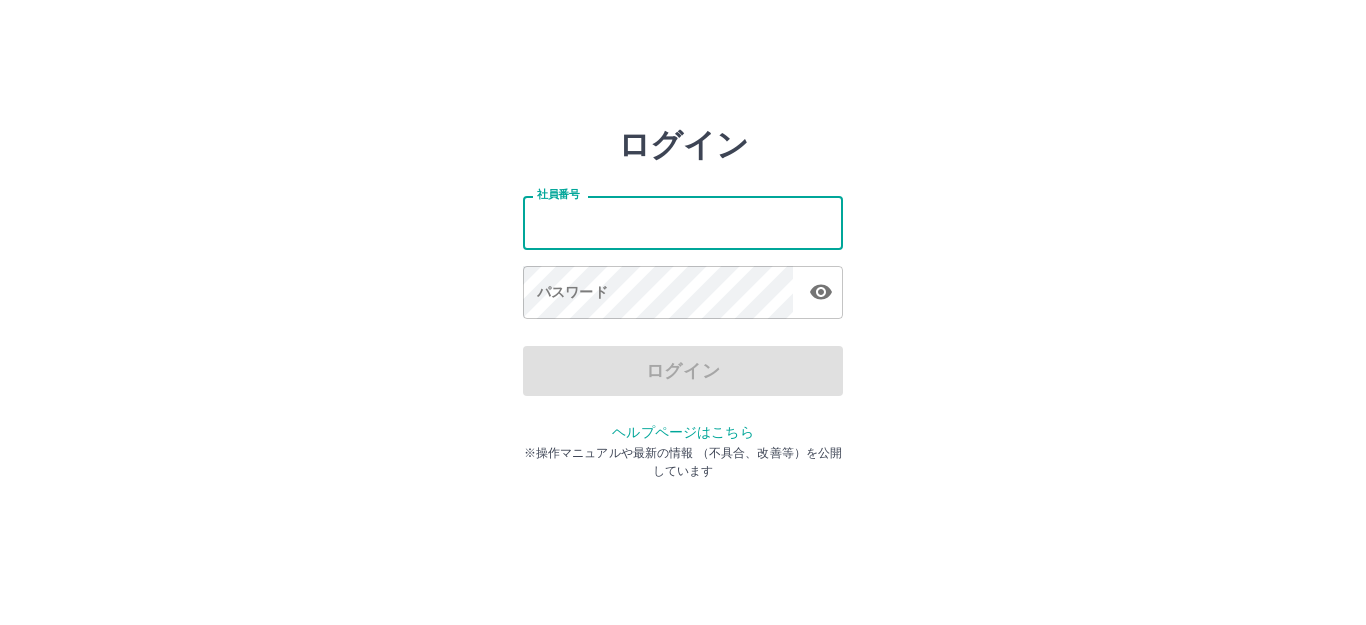 click on "社員番号" at bounding box center [683, 222] 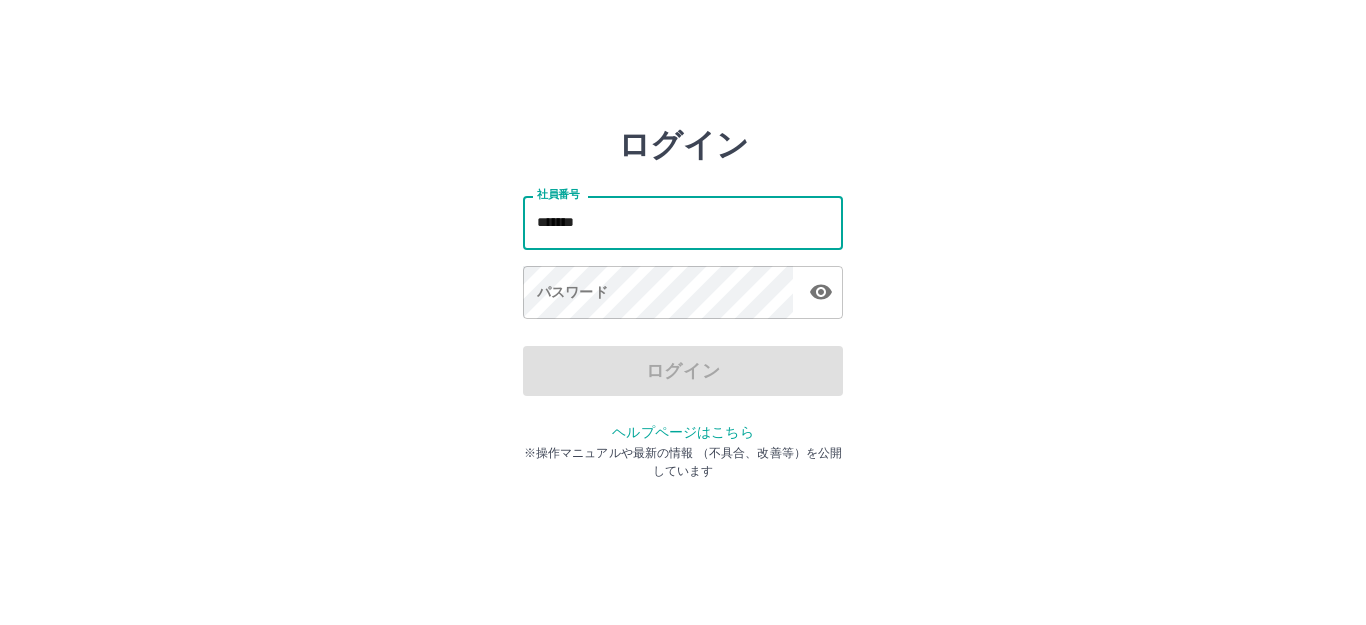 type on "*******" 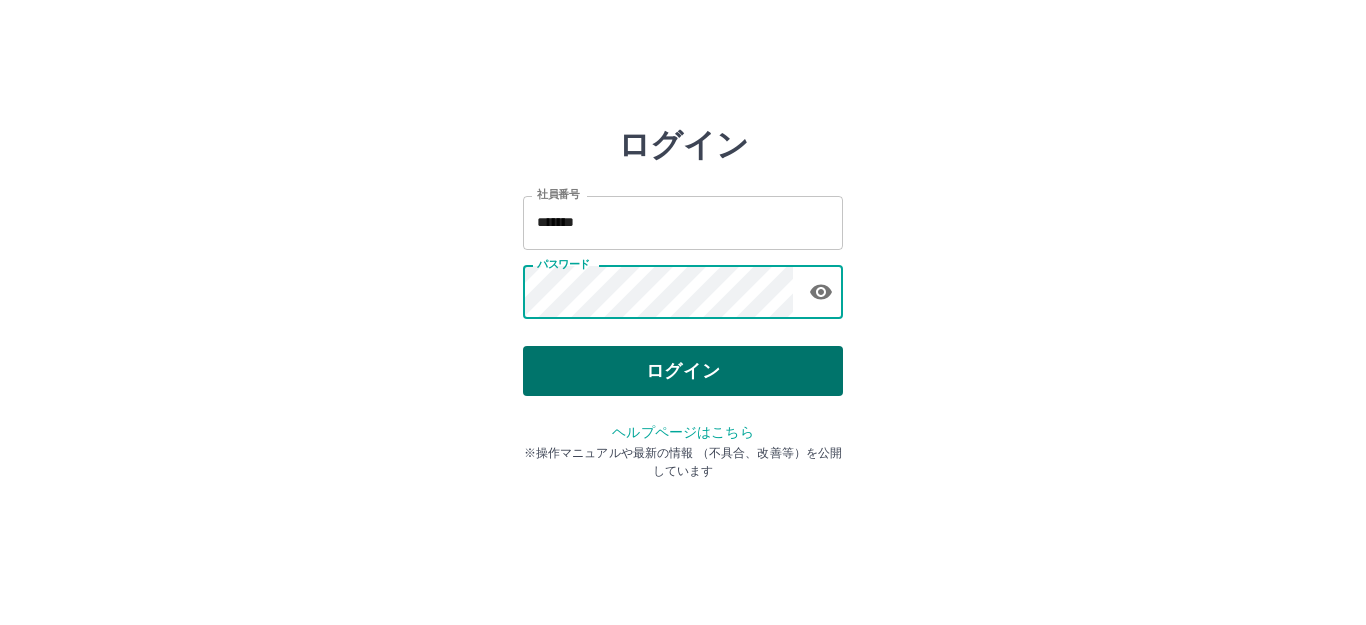 click on "ログイン" at bounding box center [683, 371] 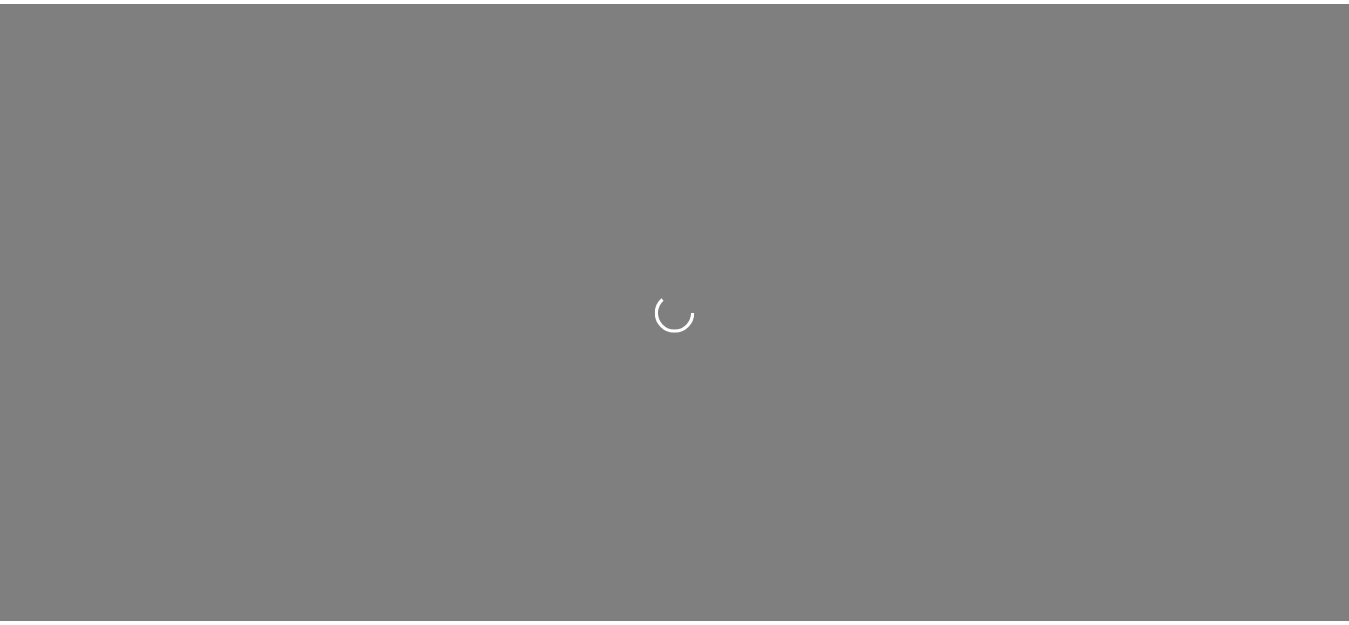 scroll, scrollTop: 0, scrollLeft: 0, axis: both 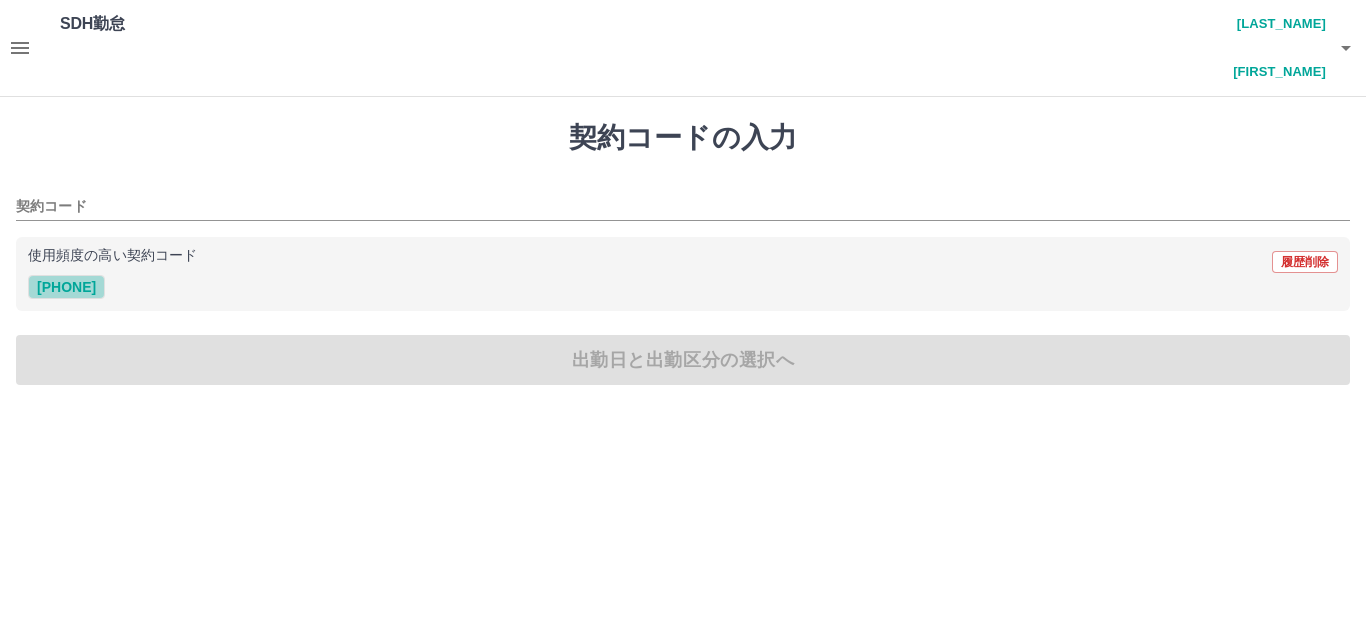 click on "35358002" at bounding box center (66, 287) 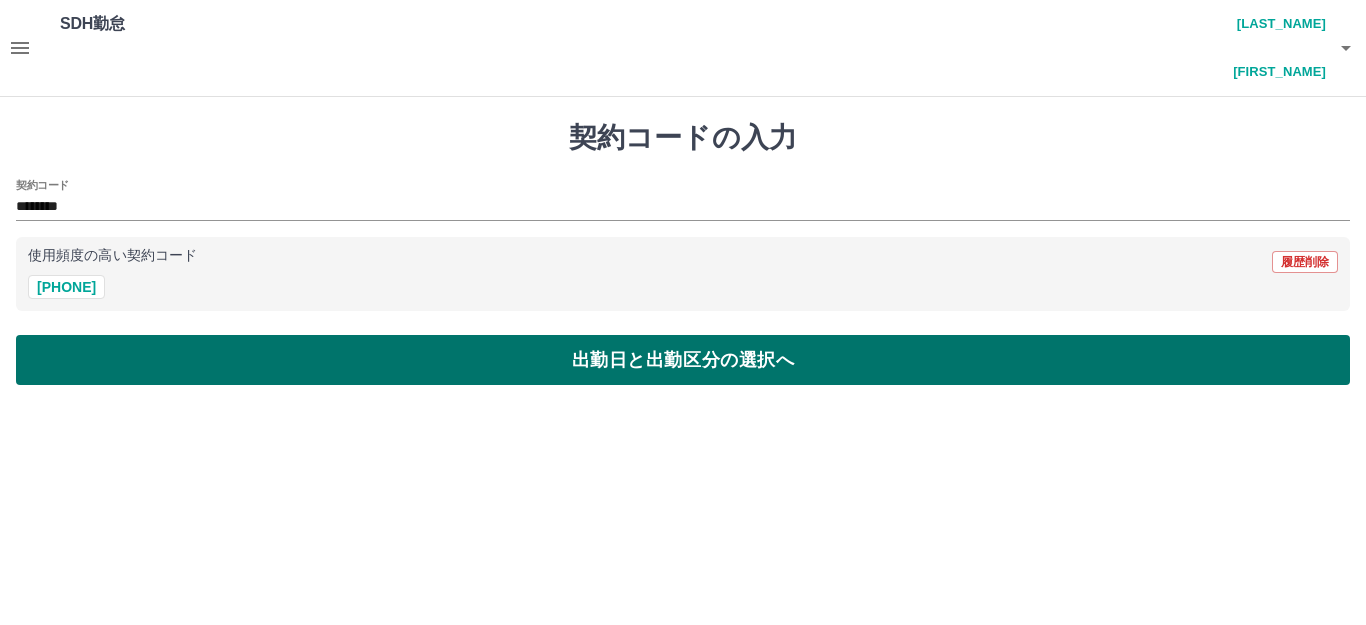 click on "出勤日と出勤区分の選択へ" at bounding box center (683, 360) 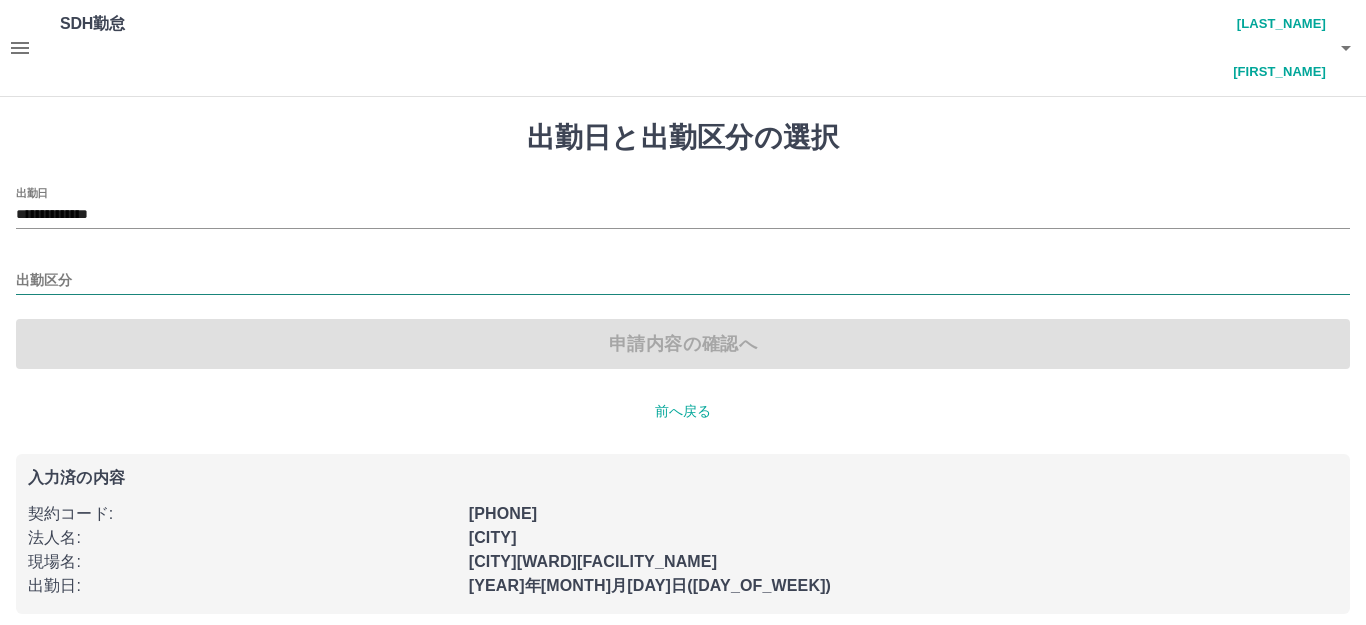 click on "出勤区分" at bounding box center [683, 281] 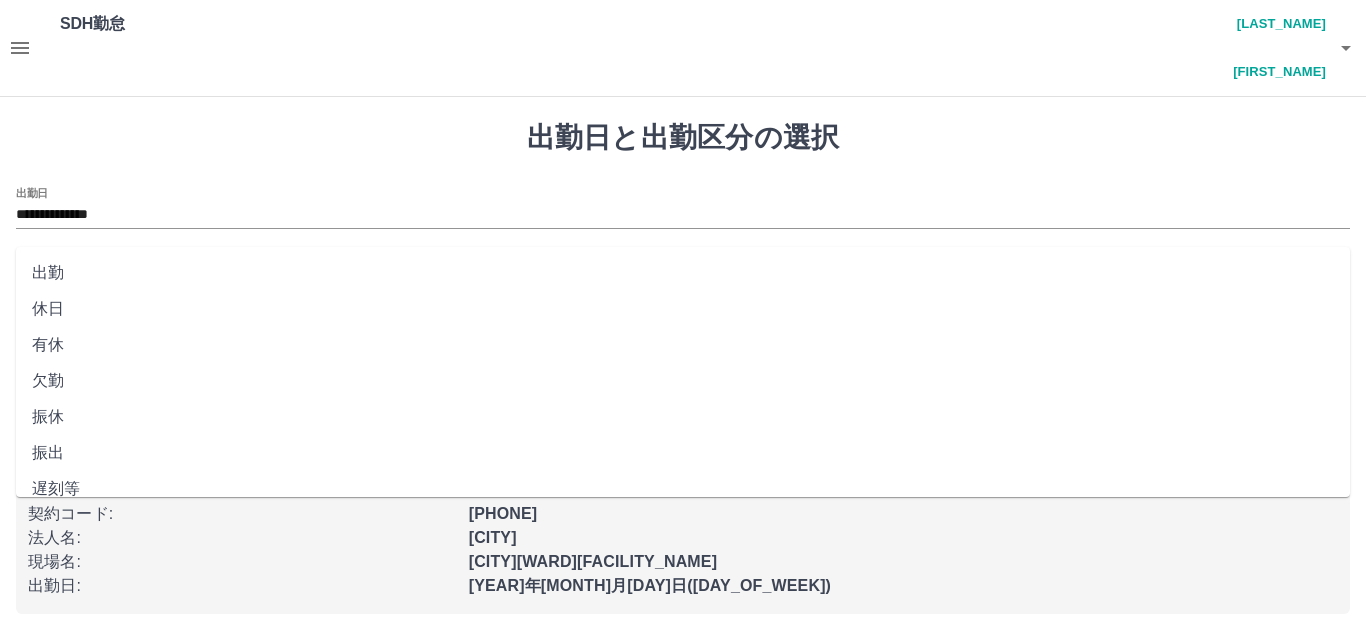 click on "出勤" at bounding box center [683, 273] 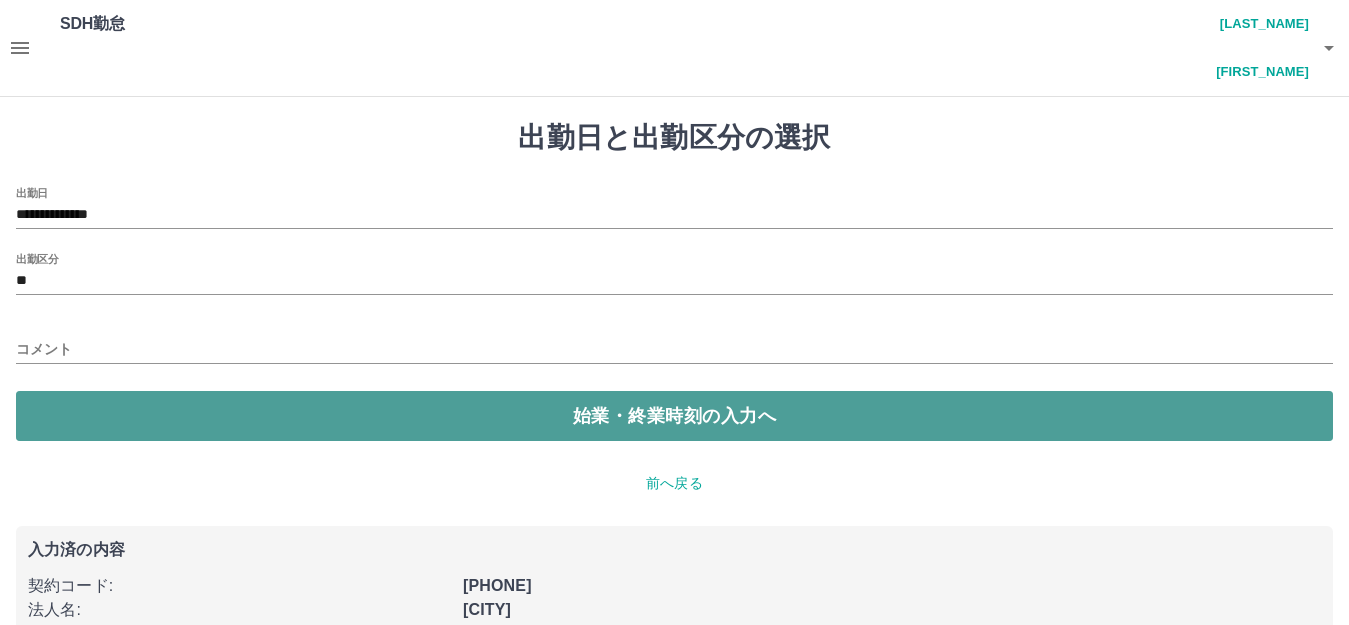 click on "始業・終業時刻の入力へ" at bounding box center [674, 416] 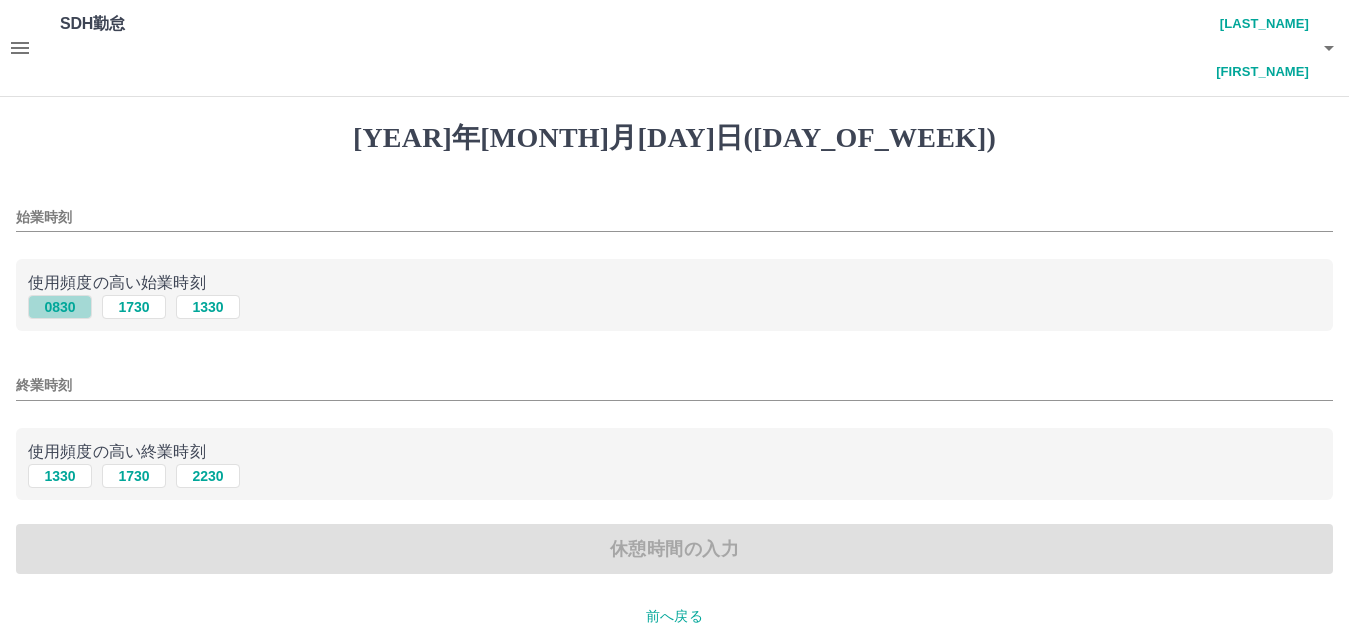 click on "0830" at bounding box center (60, 307) 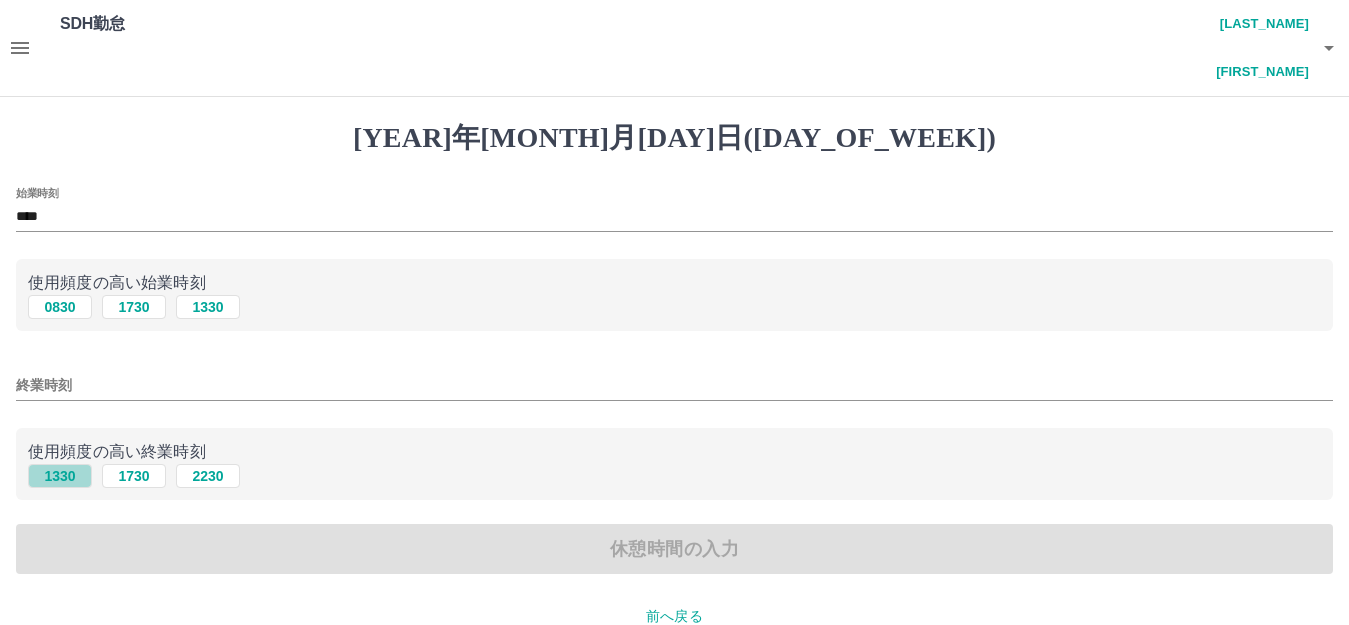 click on "1330" at bounding box center (60, 307) 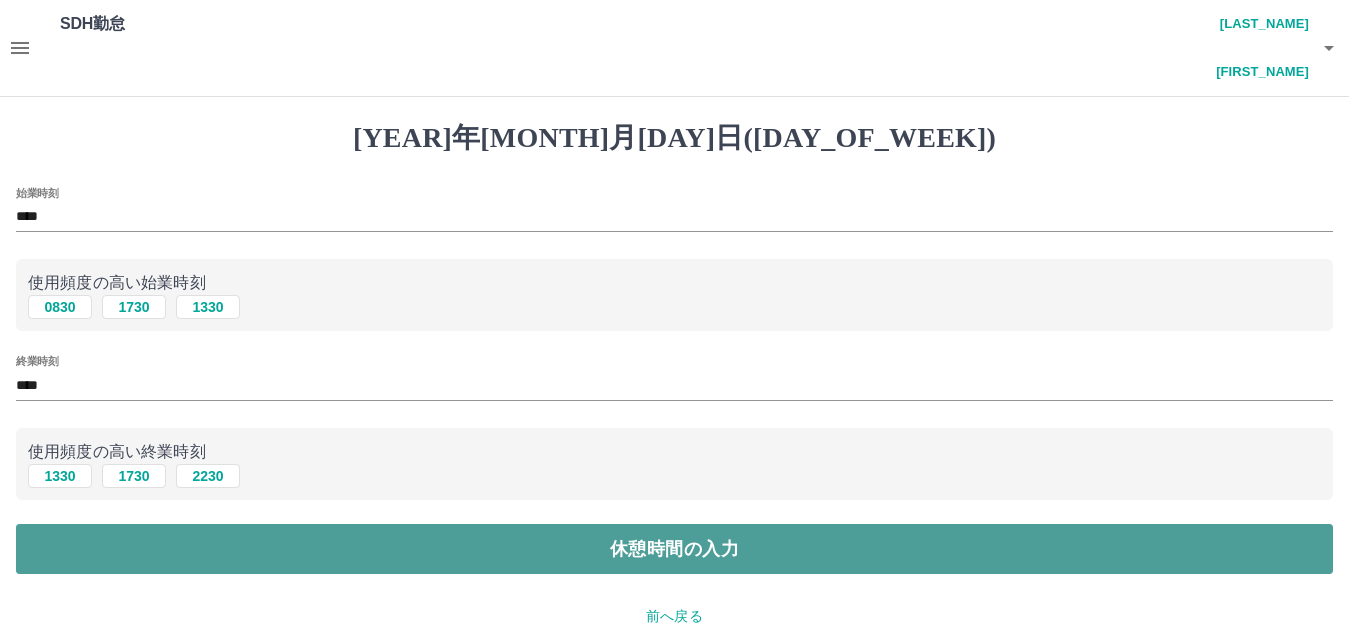 click on "休憩時間の入力" at bounding box center [674, 549] 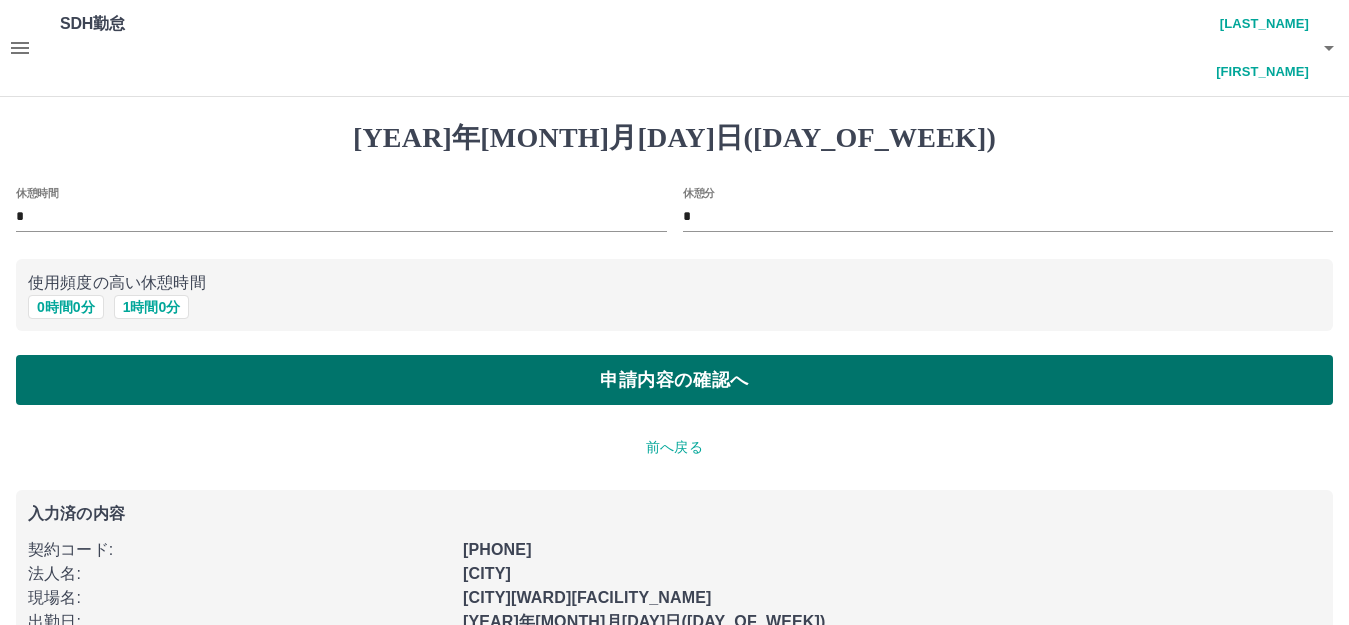 click on "申請内容の確認へ" at bounding box center [674, 380] 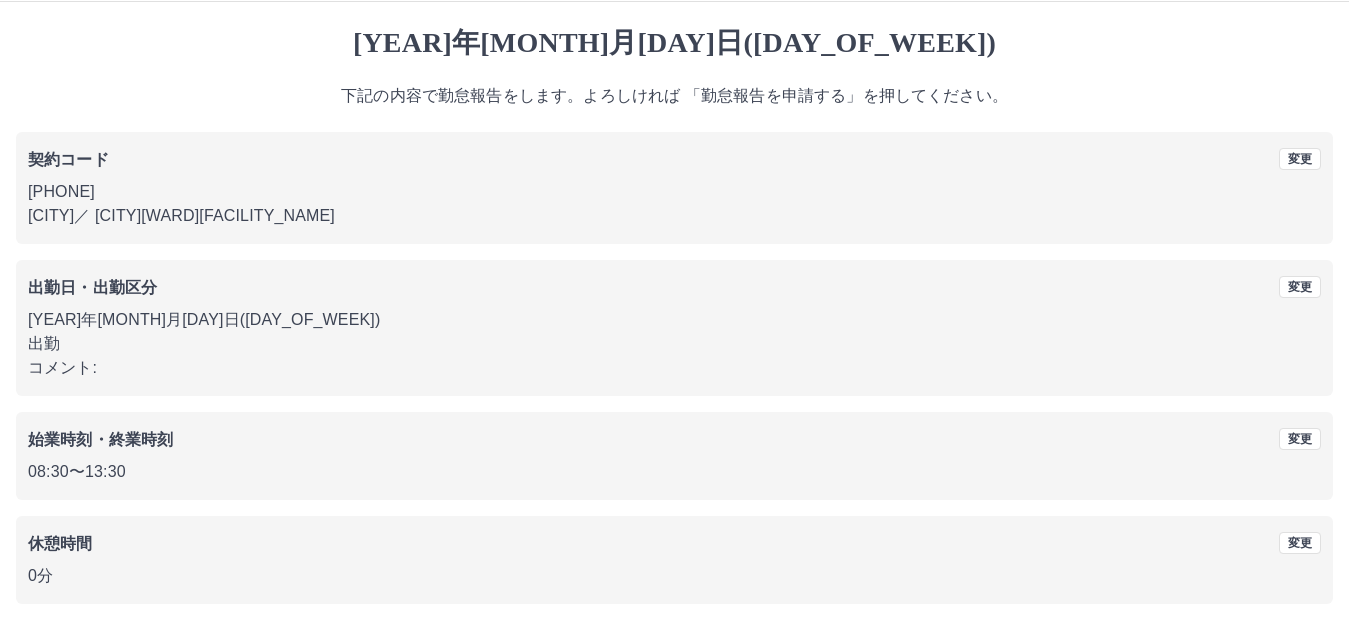 scroll, scrollTop: 124, scrollLeft: 0, axis: vertical 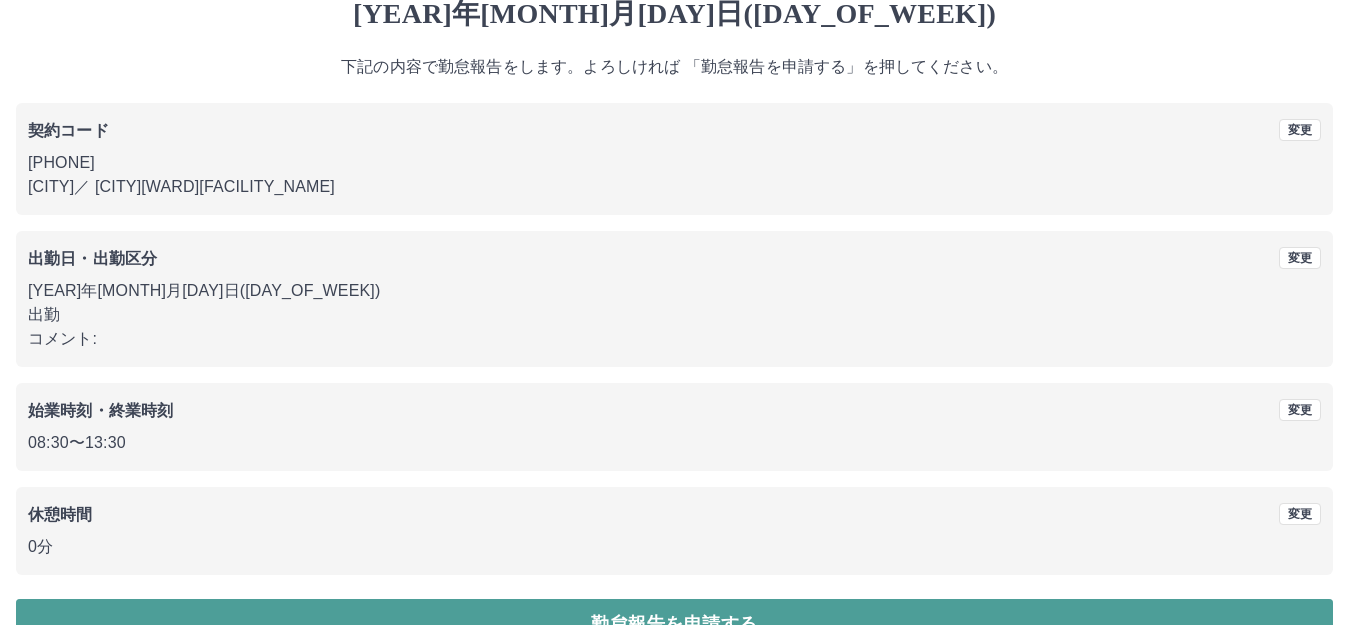 click on "勤怠報告を申請する" at bounding box center (674, 624) 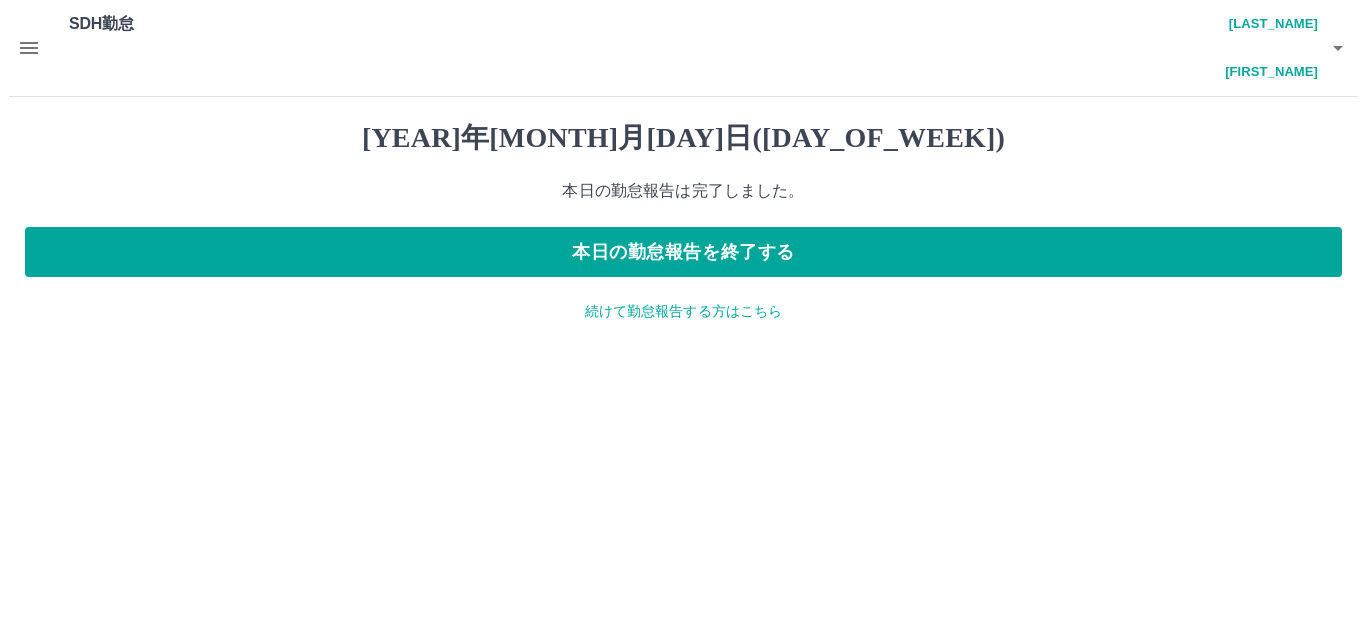 scroll, scrollTop: 0, scrollLeft: 0, axis: both 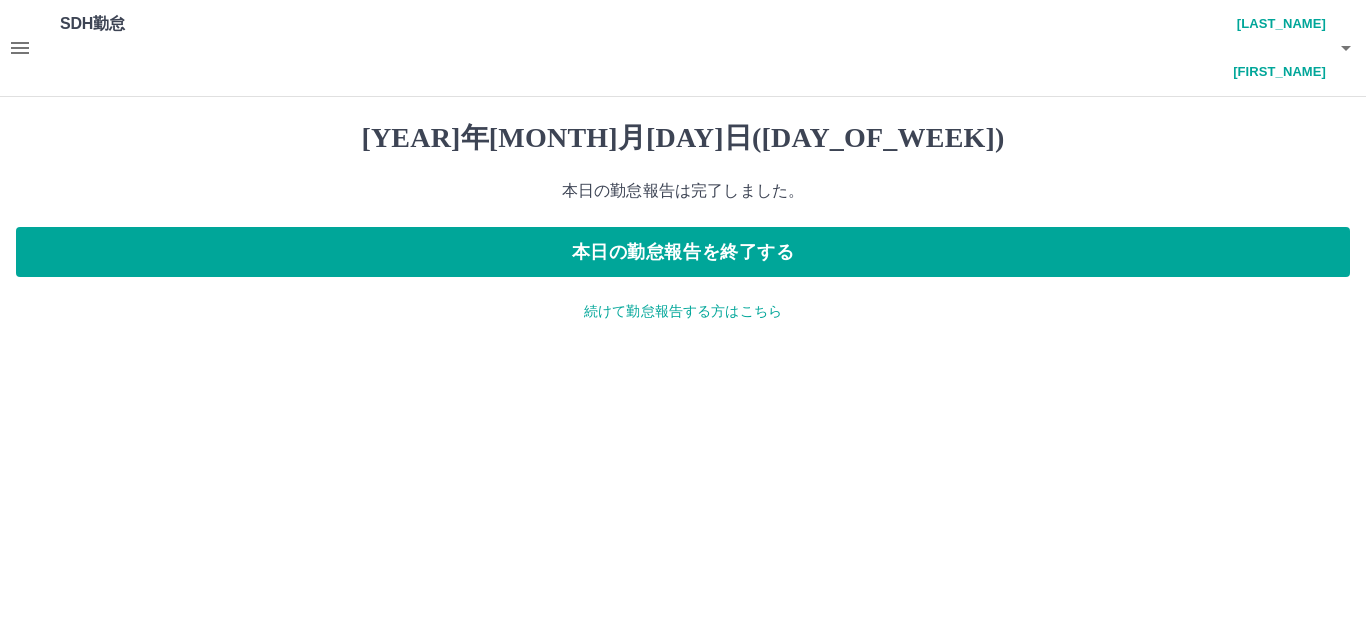 click on "続けて勤怠報告する方はこちら" at bounding box center (683, 311) 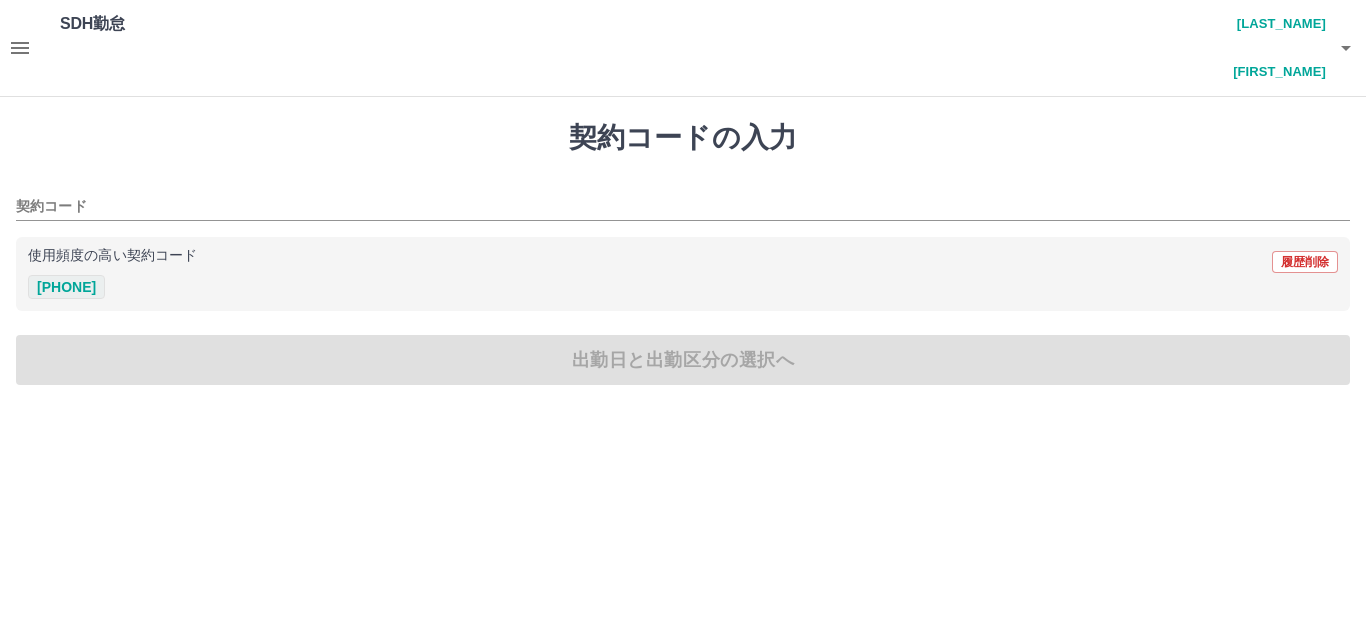 click on "35358002" at bounding box center (66, 287) 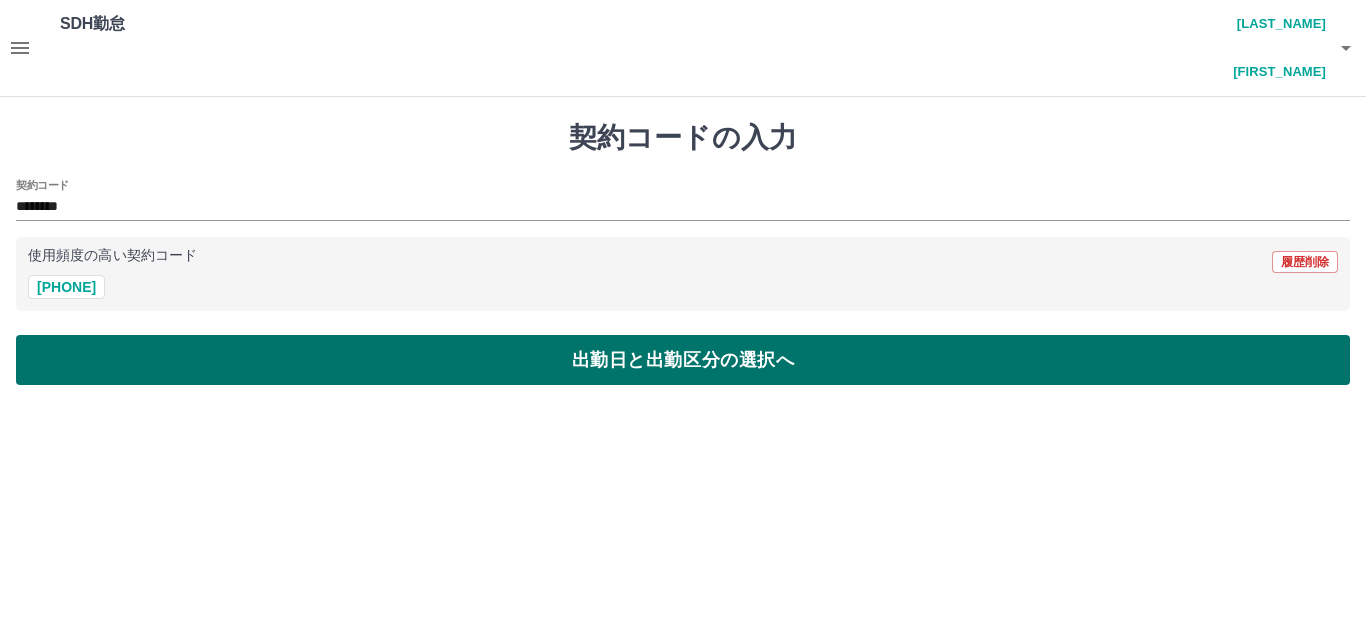 click on "出勤日と出勤区分の選択へ" at bounding box center (683, 360) 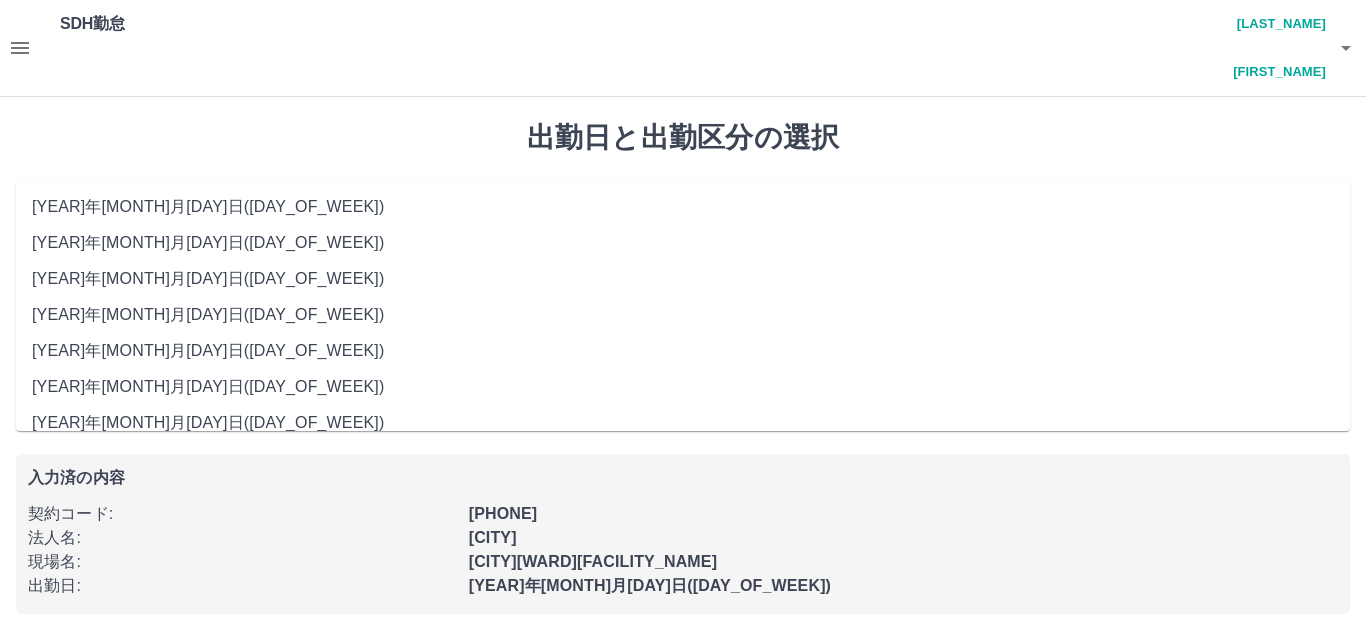 click on "**********" at bounding box center (683, 215) 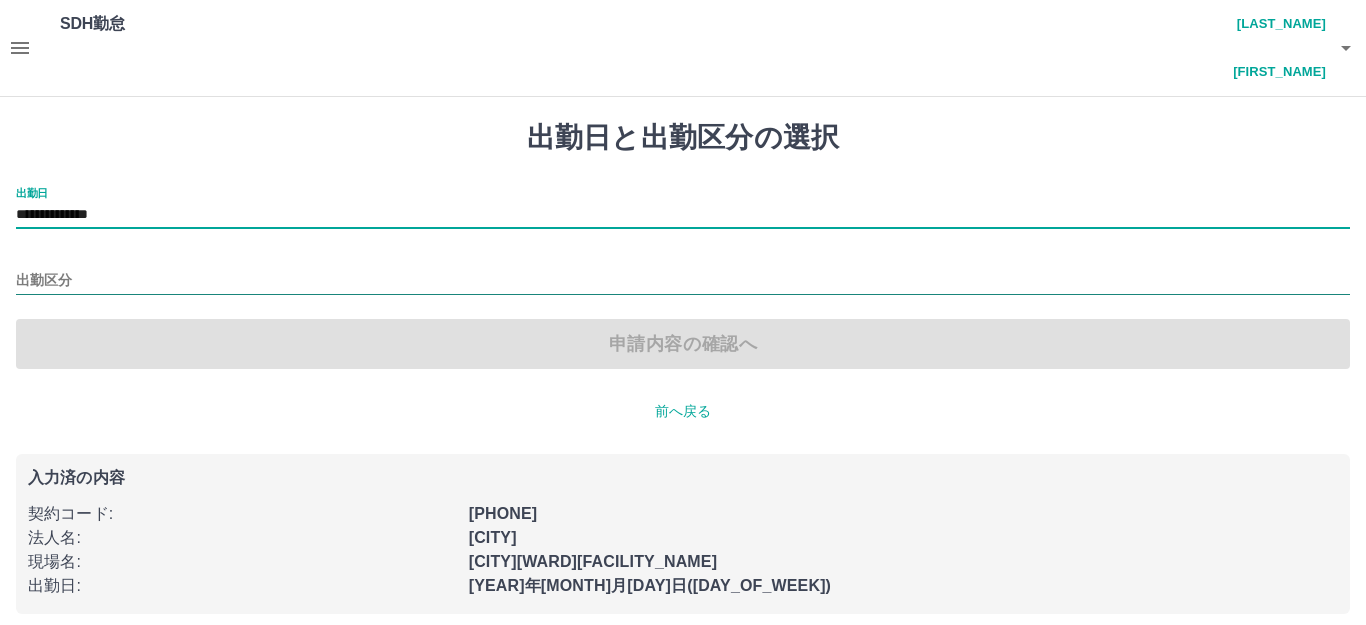 click on "出勤区分" at bounding box center [683, 281] 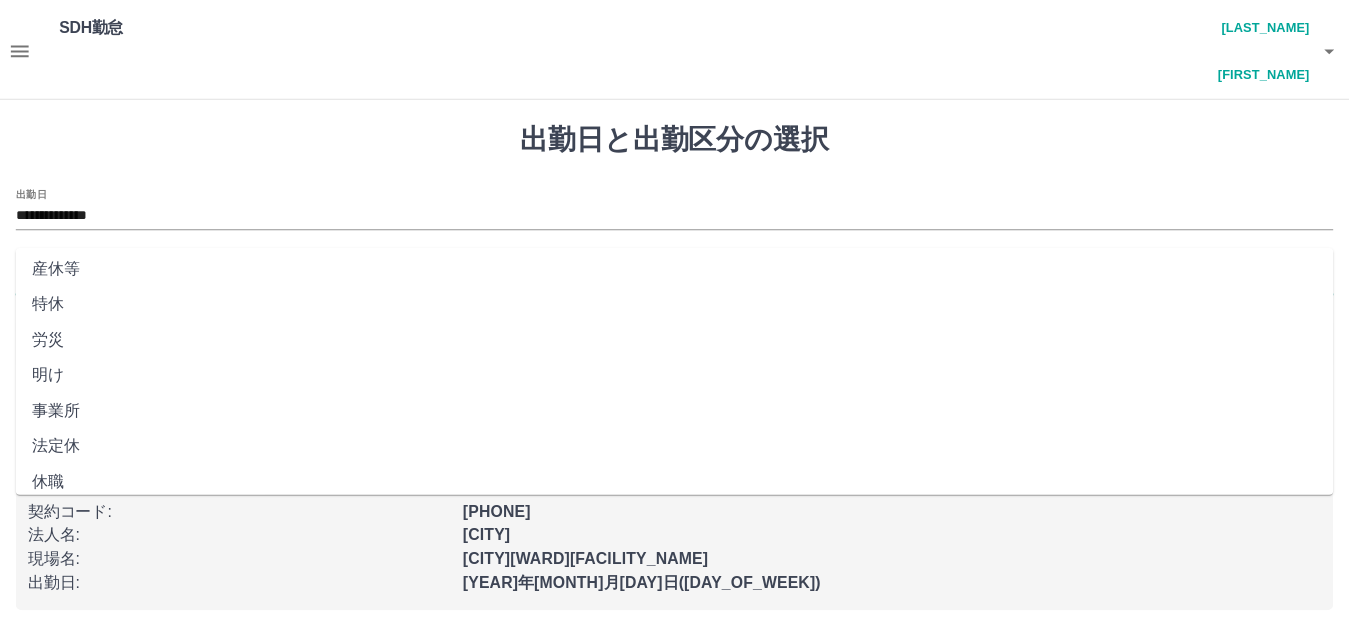 scroll, scrollTop: 414, scrollLeft: 0, axis: vertical 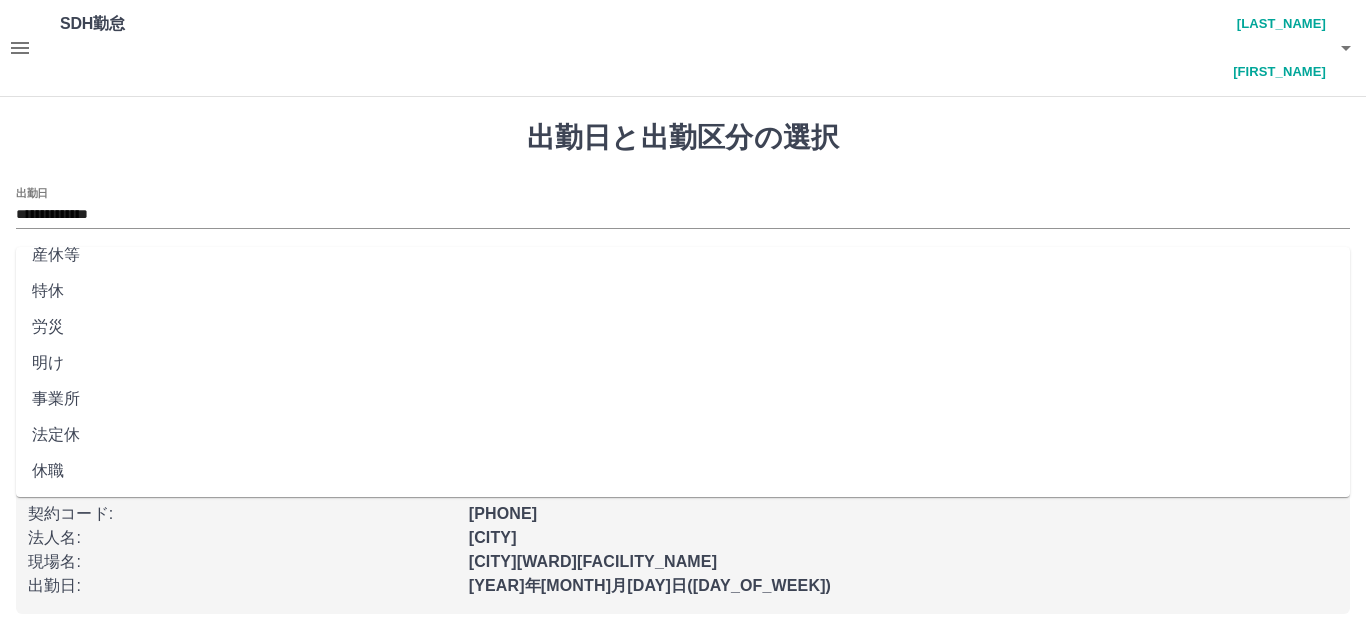 click on "法定休" at bounding box center (683, 435) 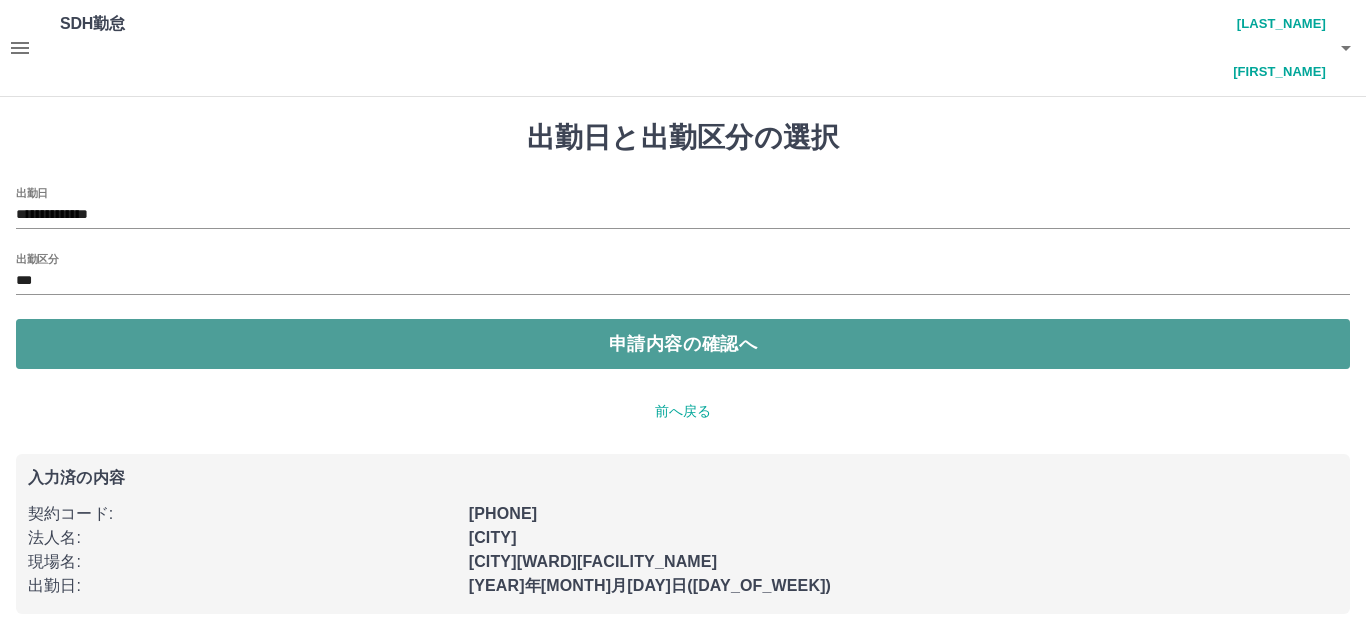 click on "申請内容の確認へ" at bounding box center [683, 344] 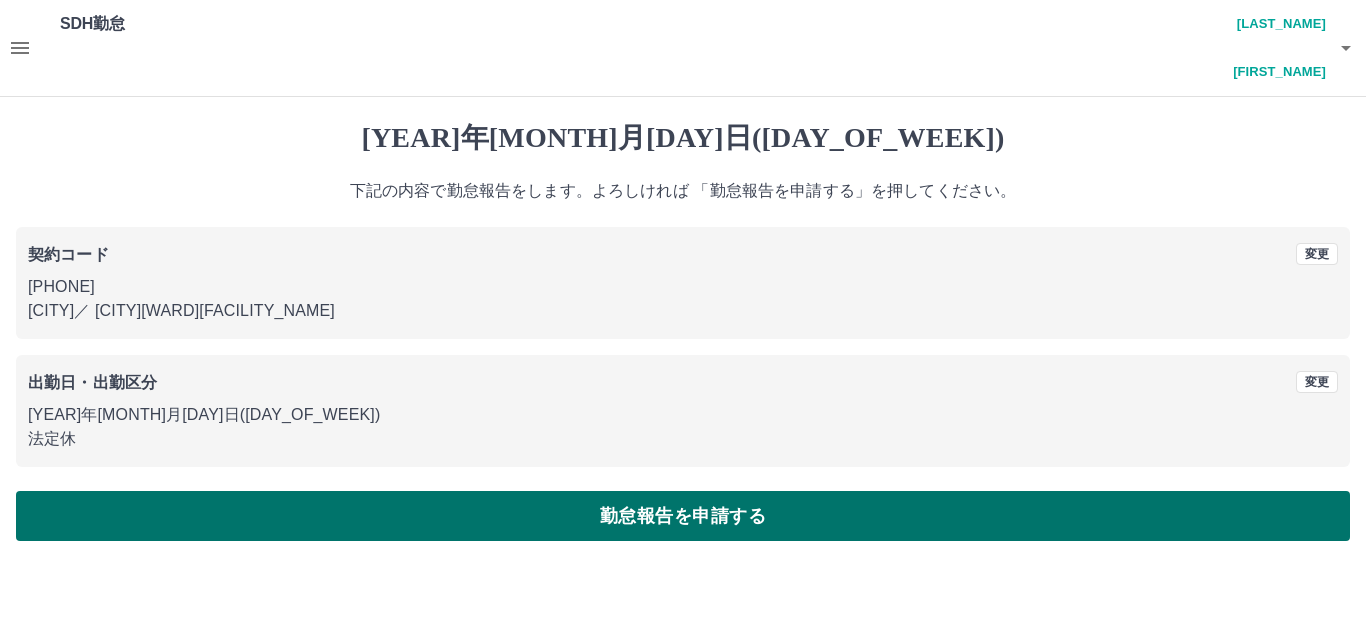click on "勤怠報告を申請する" at bounding box center (683, 516) 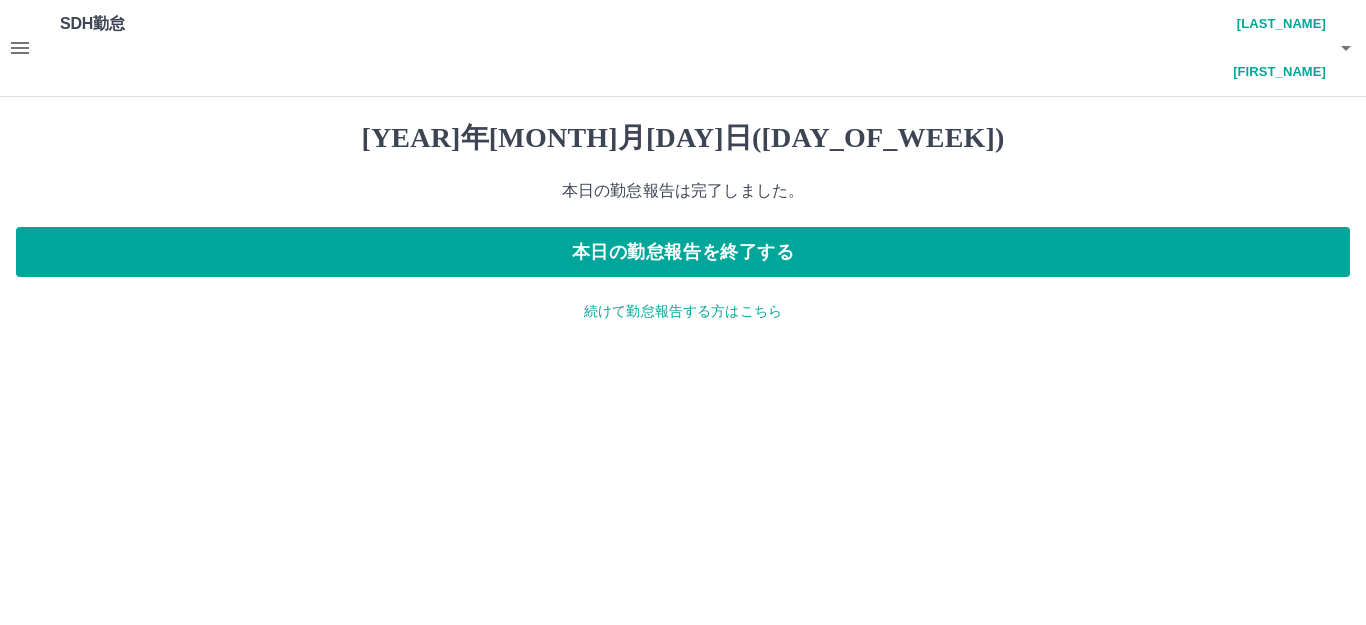 click at bounding box center [20, 48] 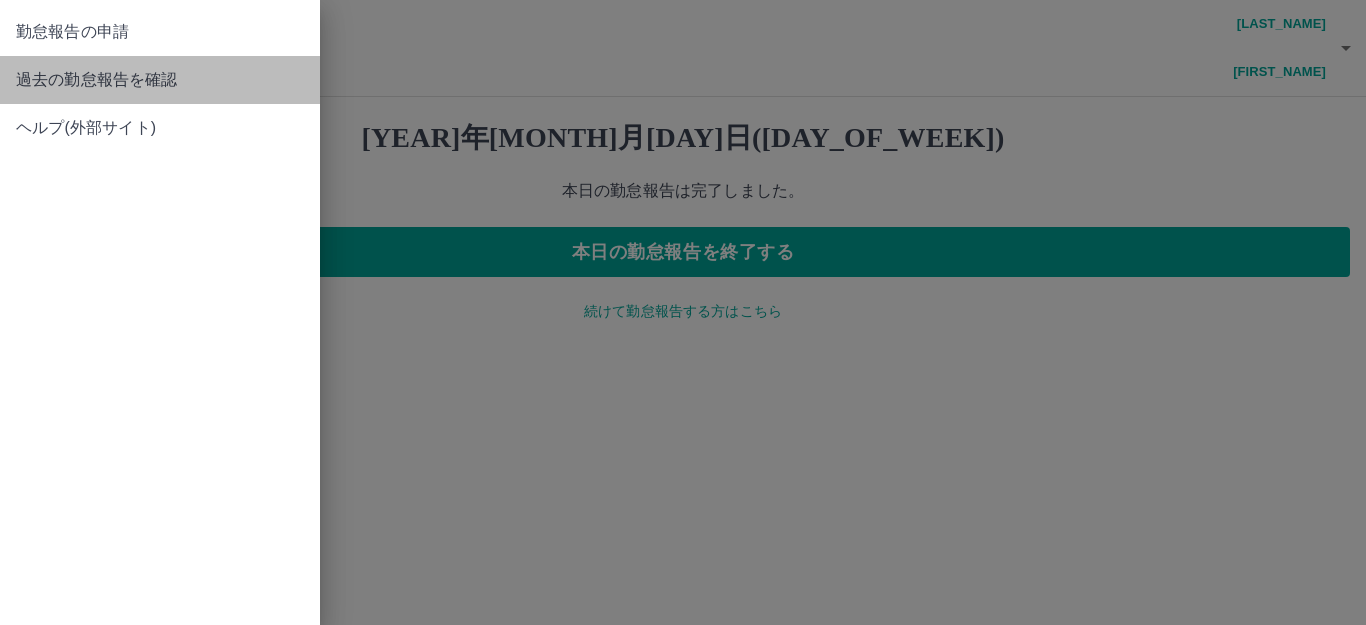 click on "過去の勤怠報告を確認" at bounding box center [160, 80] 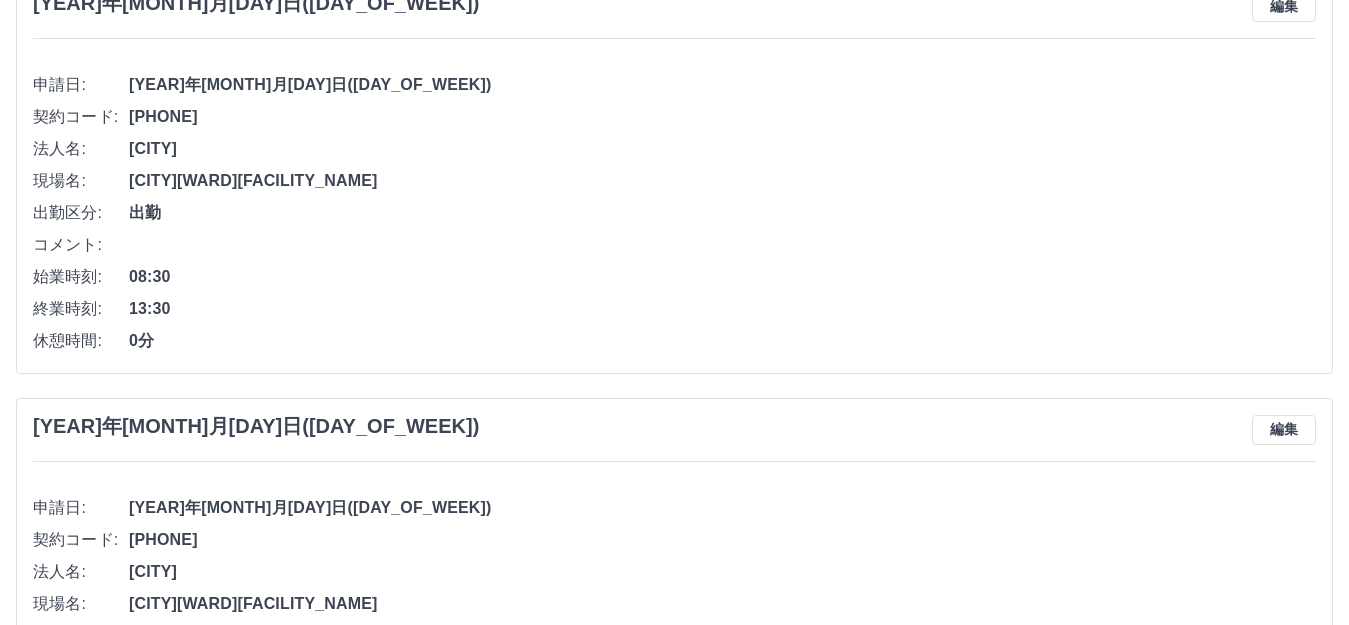 scroll, scrollTop: 996, scrollLeft: 0, axis: vertical 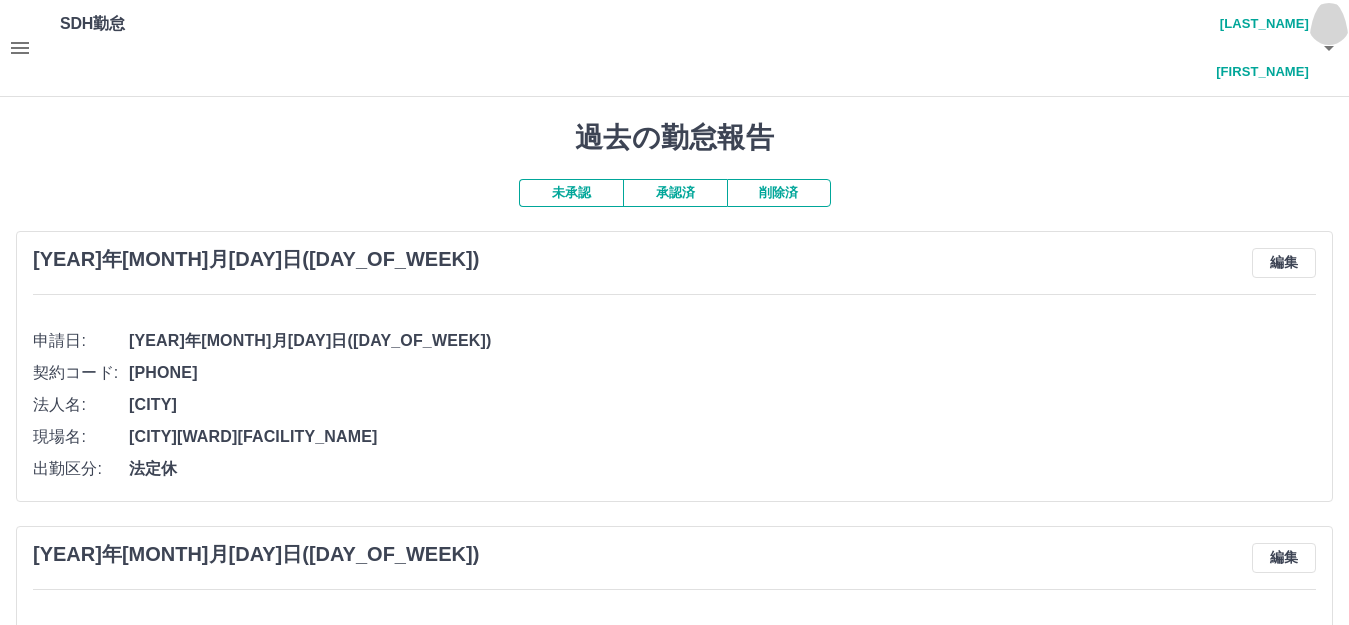 click at bounding box center (1329, 48) 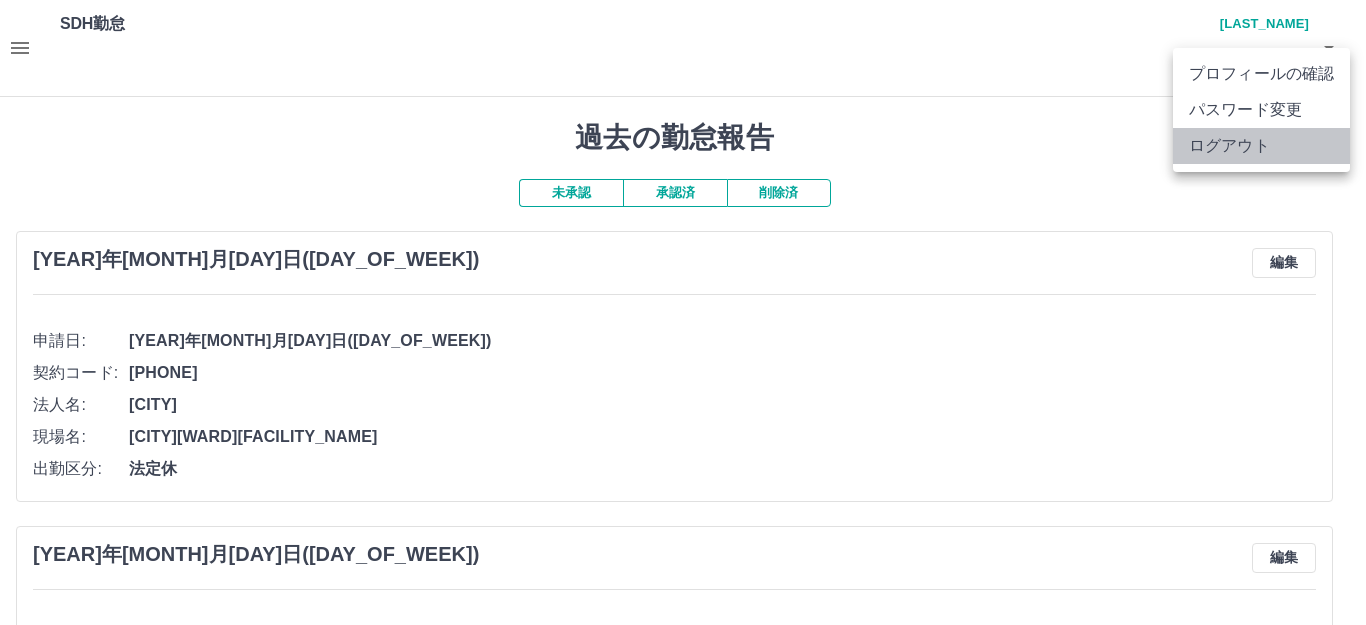 click on "ログアウト" at bounding box center (1261, 146) 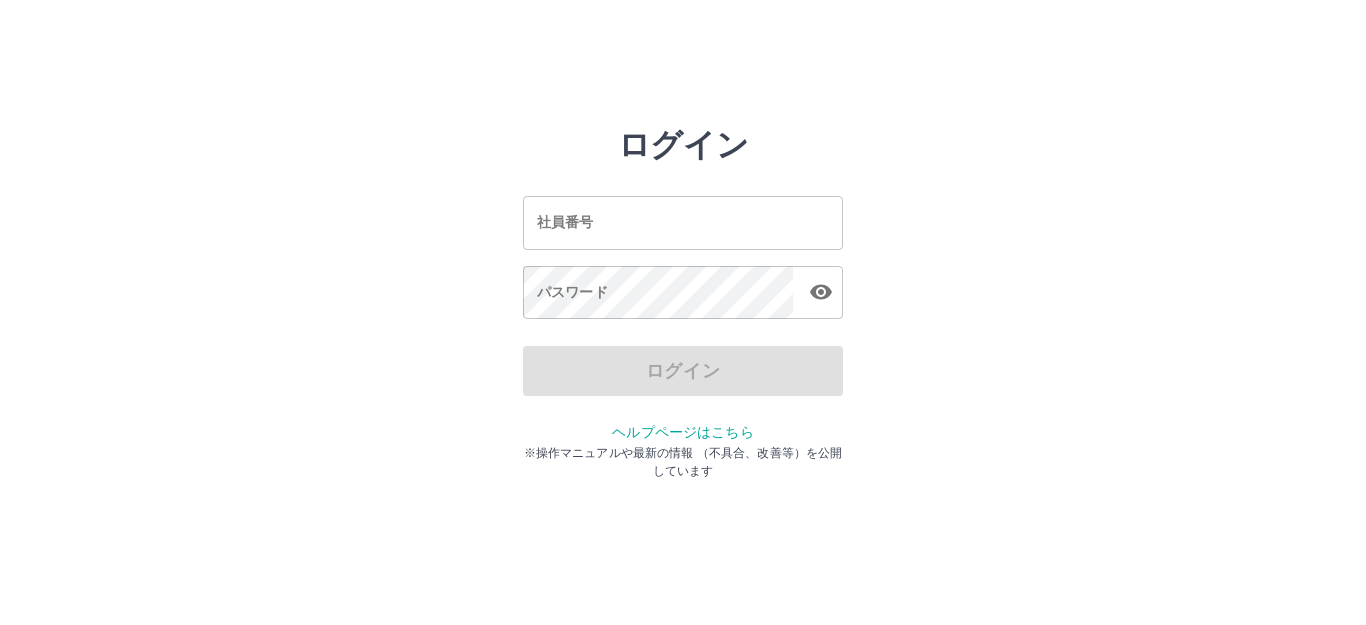 scroll, scrollTop: 0, scrollLeft: 0, axis: both 